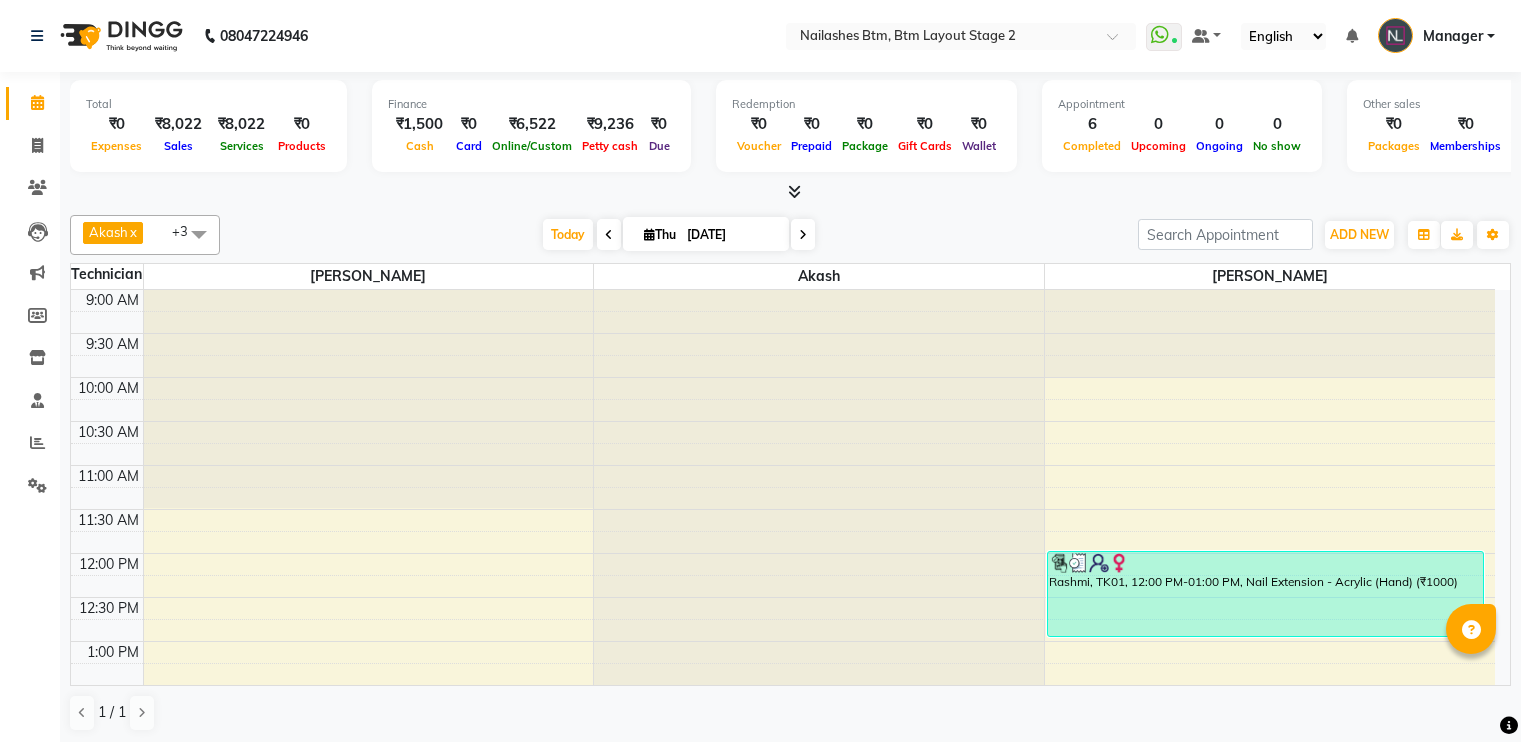 scroll, scrollTop: 0, scrollLeft: 0, axis: both 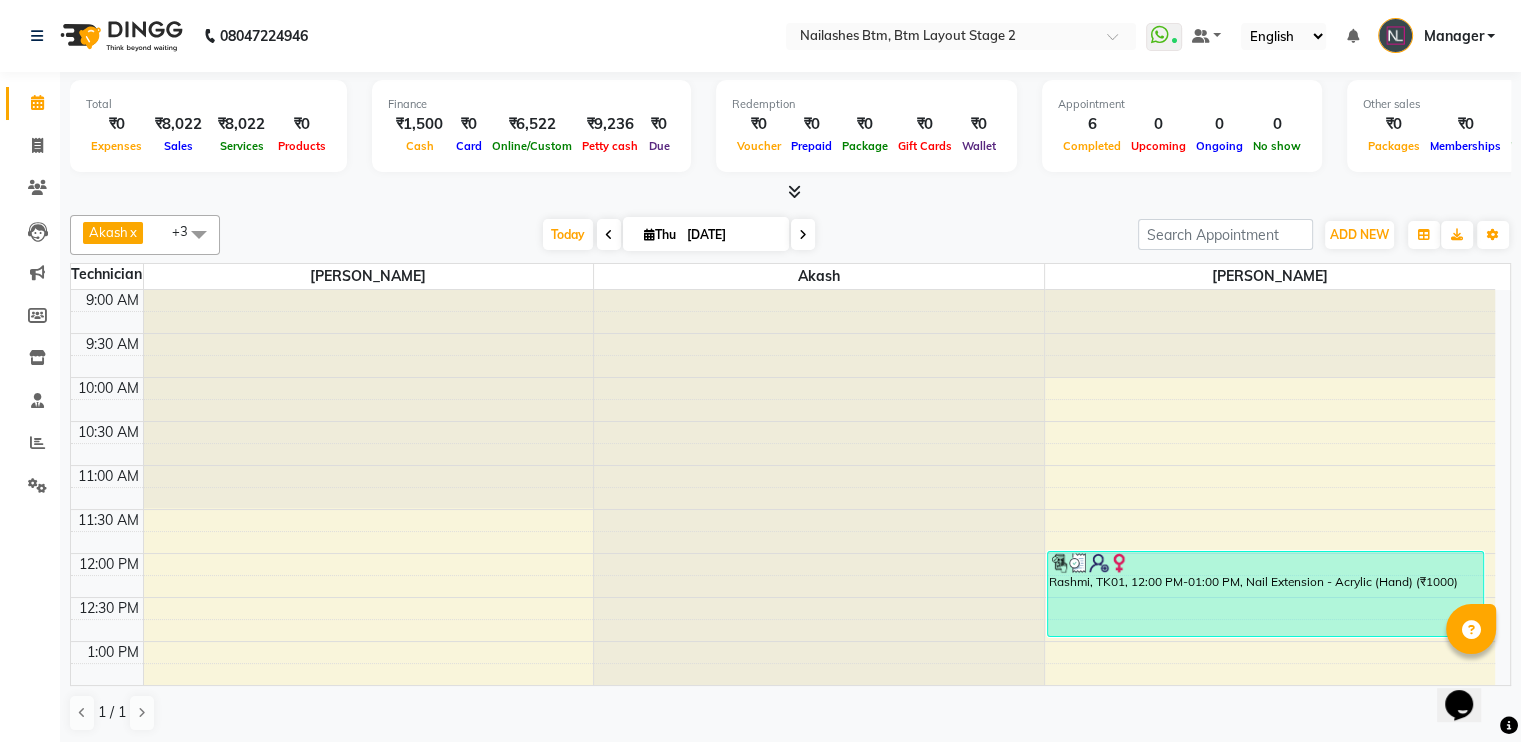click at bounding box center (794, 191) 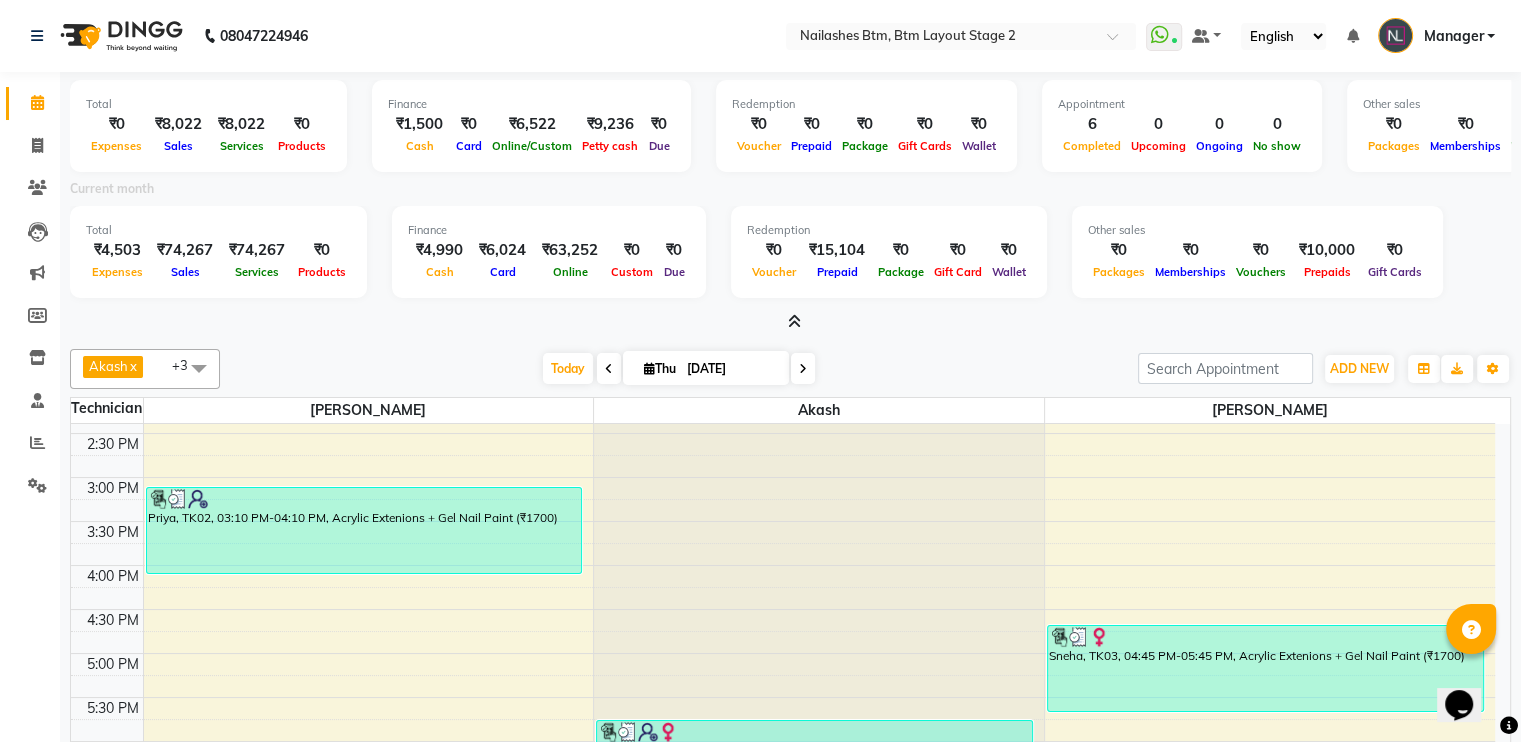 scroll, scrollTop: 0, scrollLeft: 0, axis: both 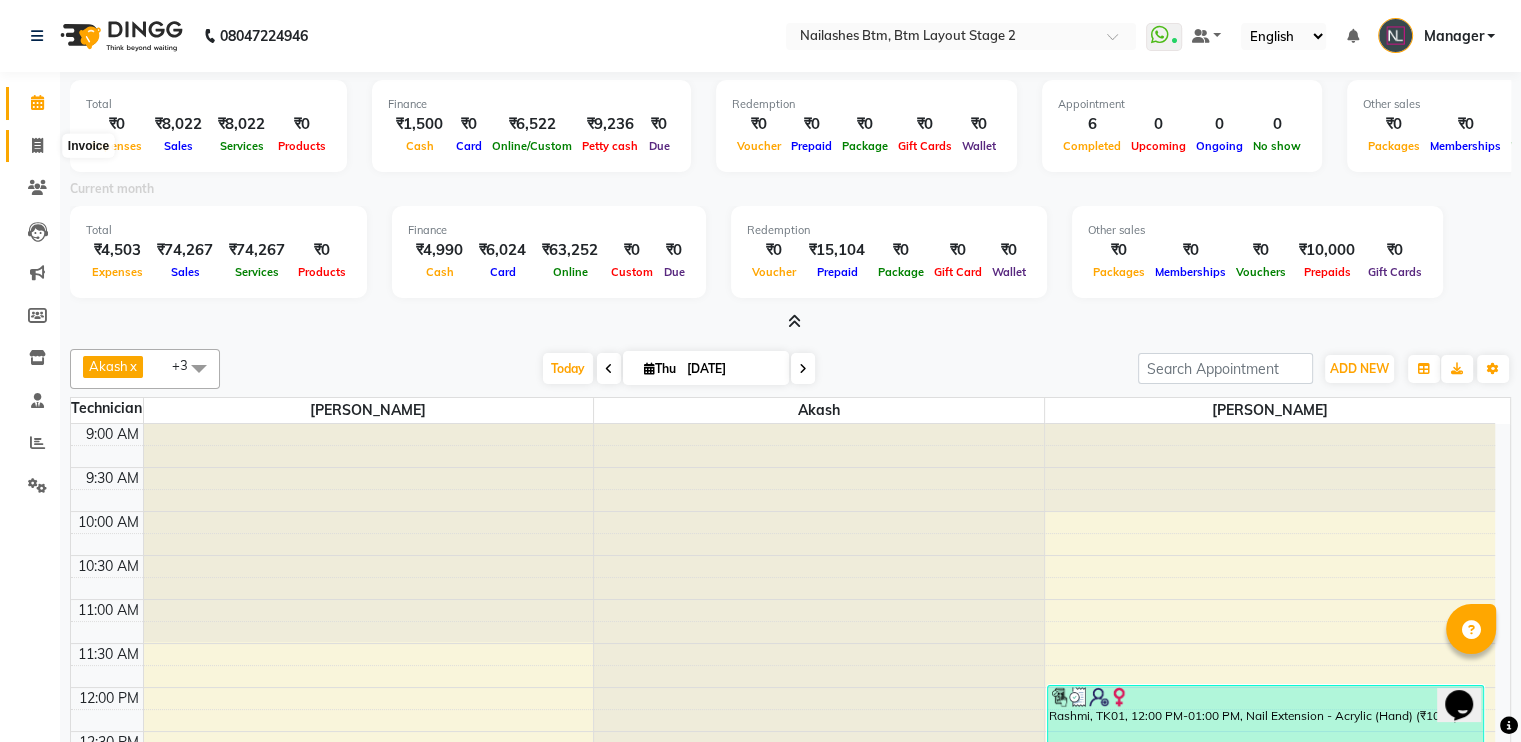 click 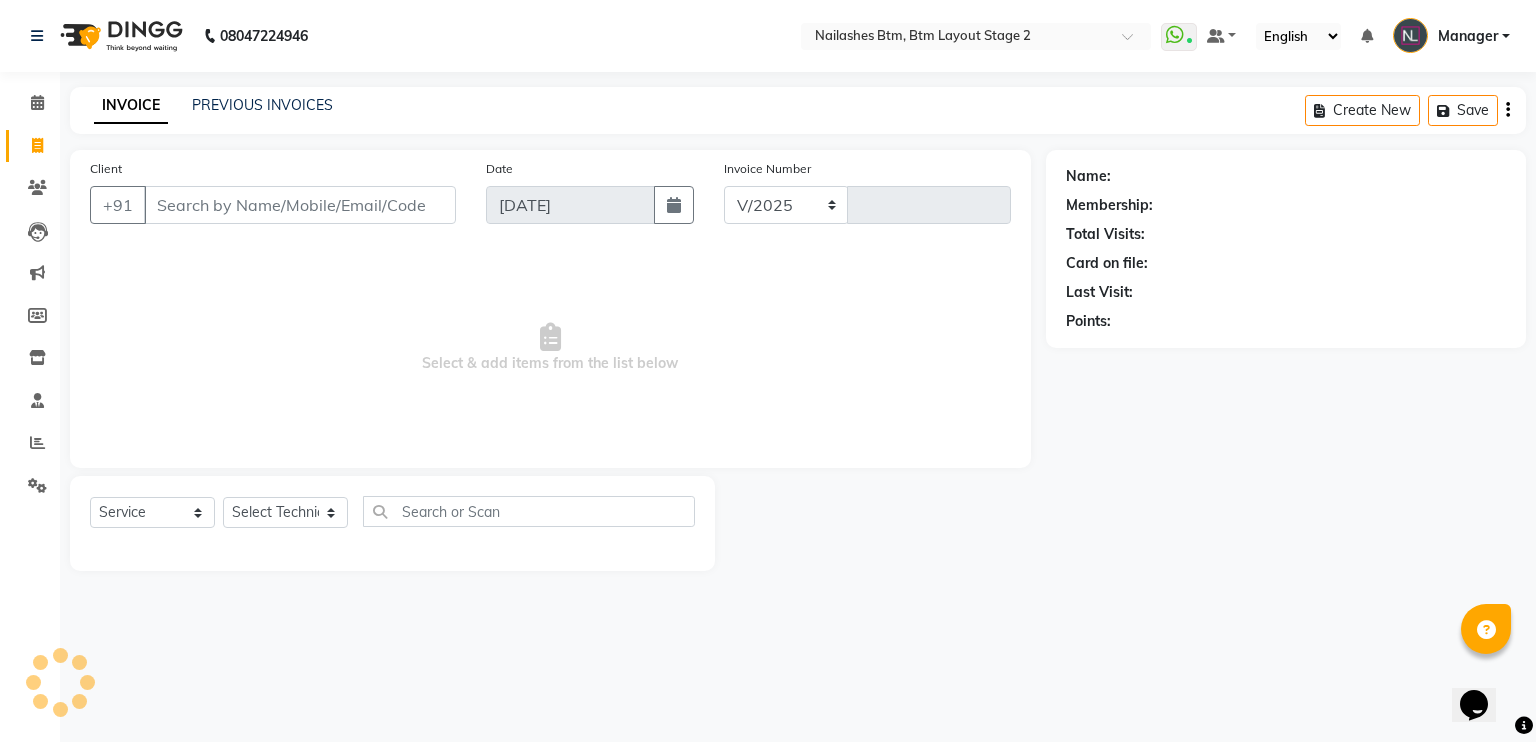 select on "6721" 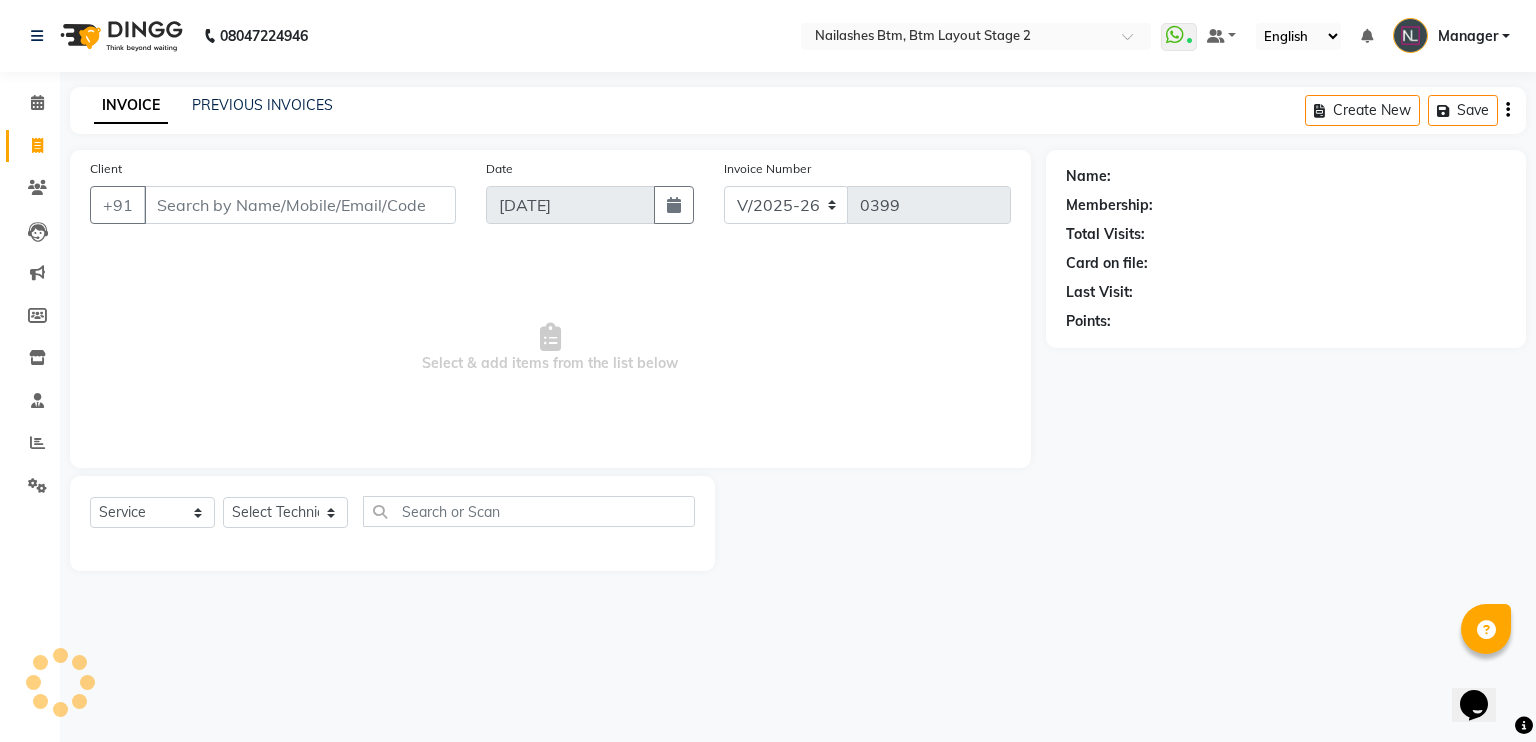click on "Client" at bounding box center (300, 205) 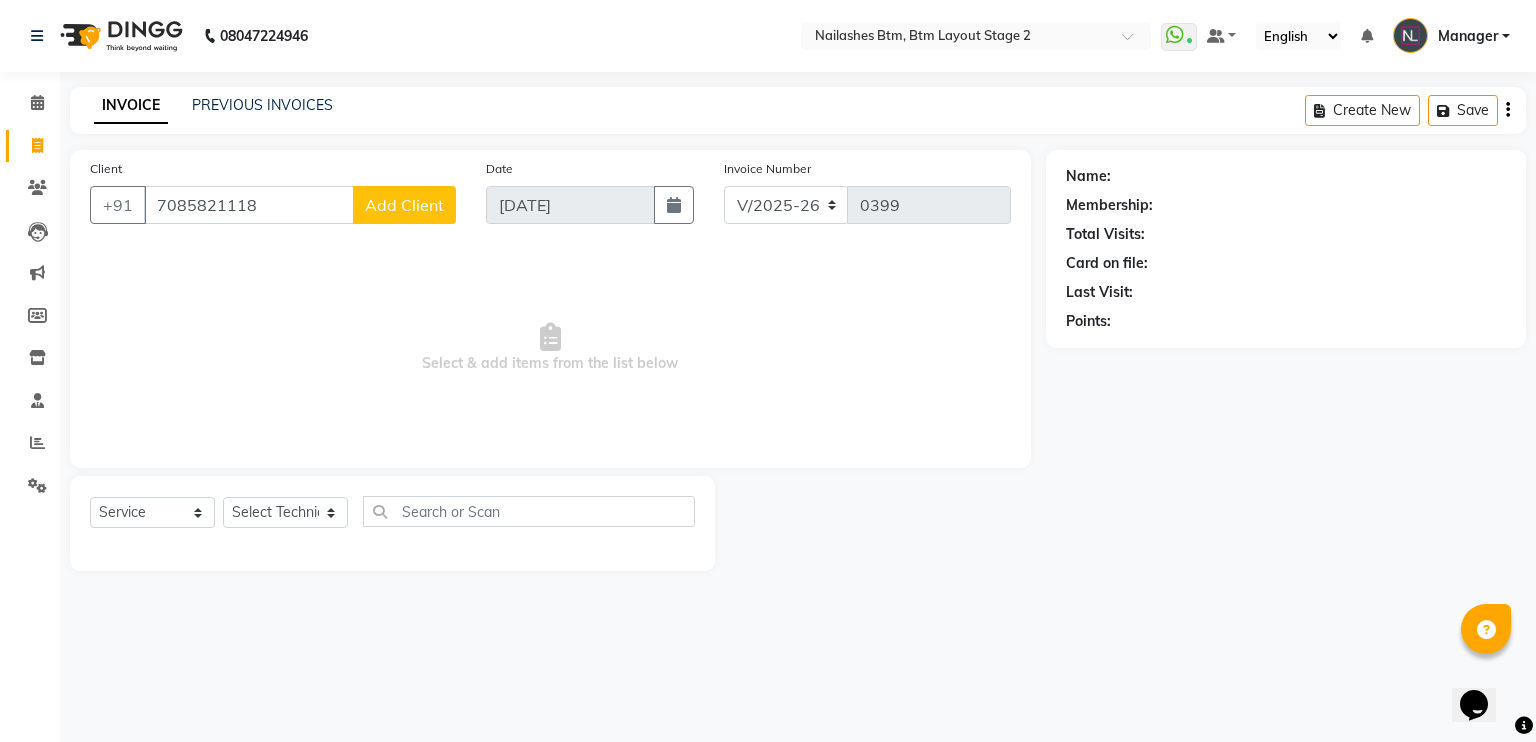 type on "7085821118" 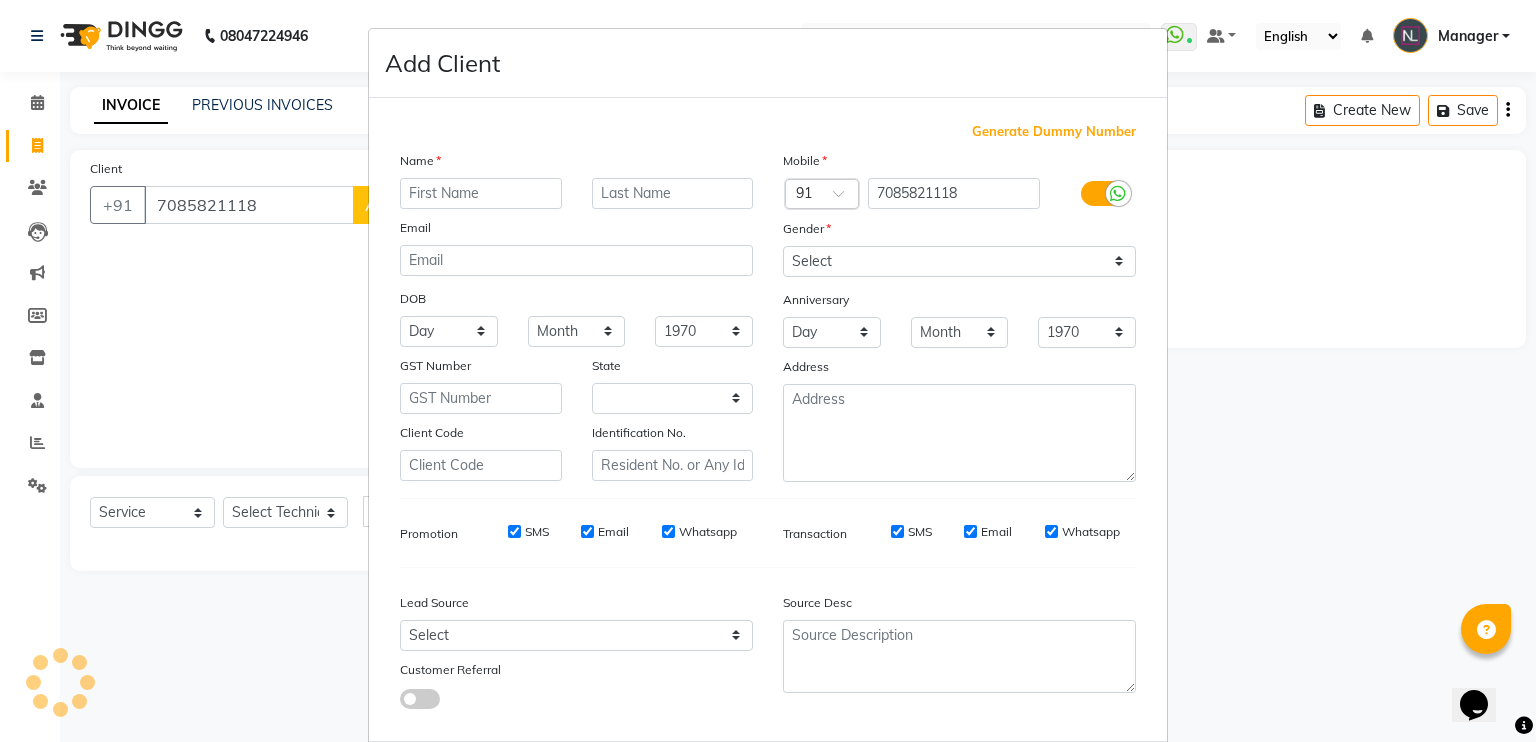 select on "21" 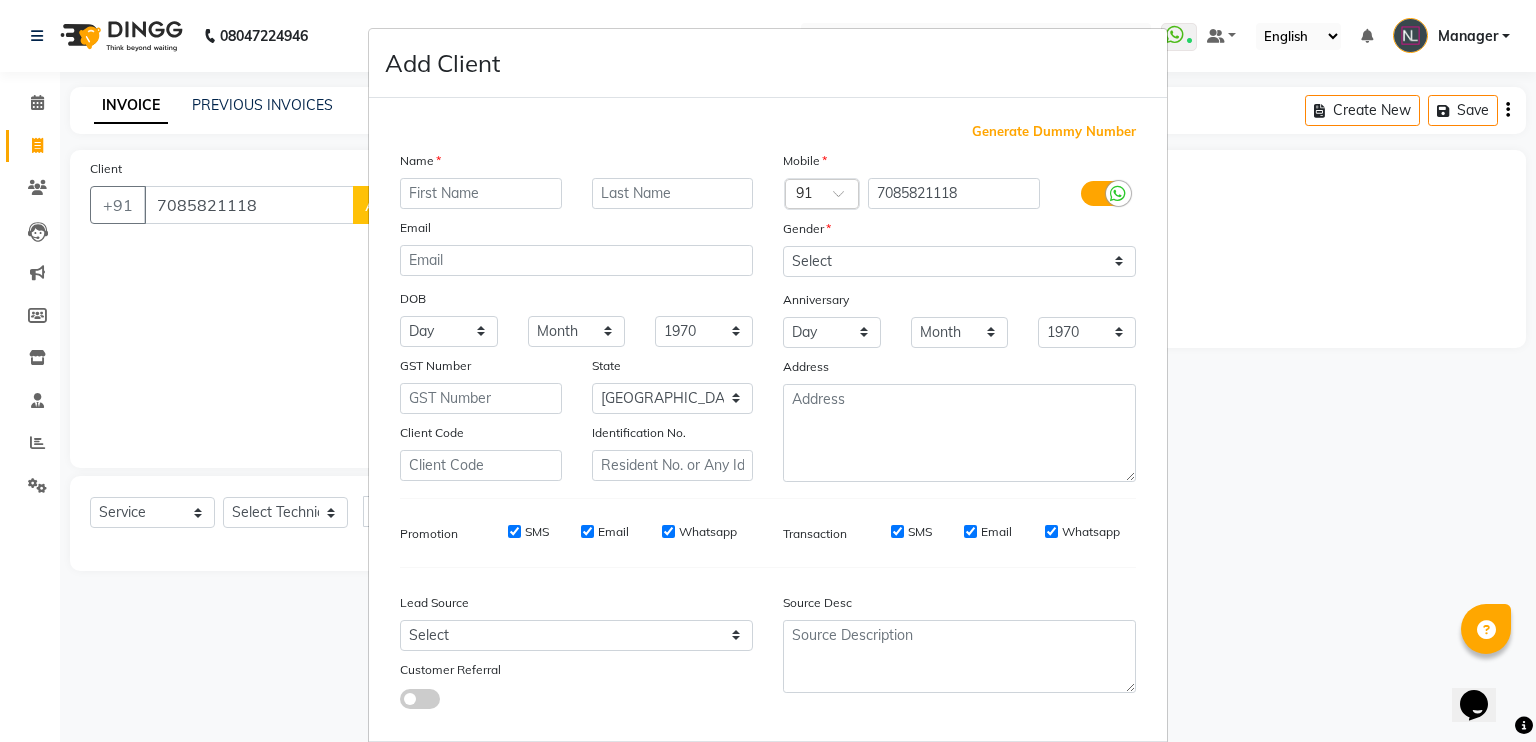 click at bounding box center (481, 193) 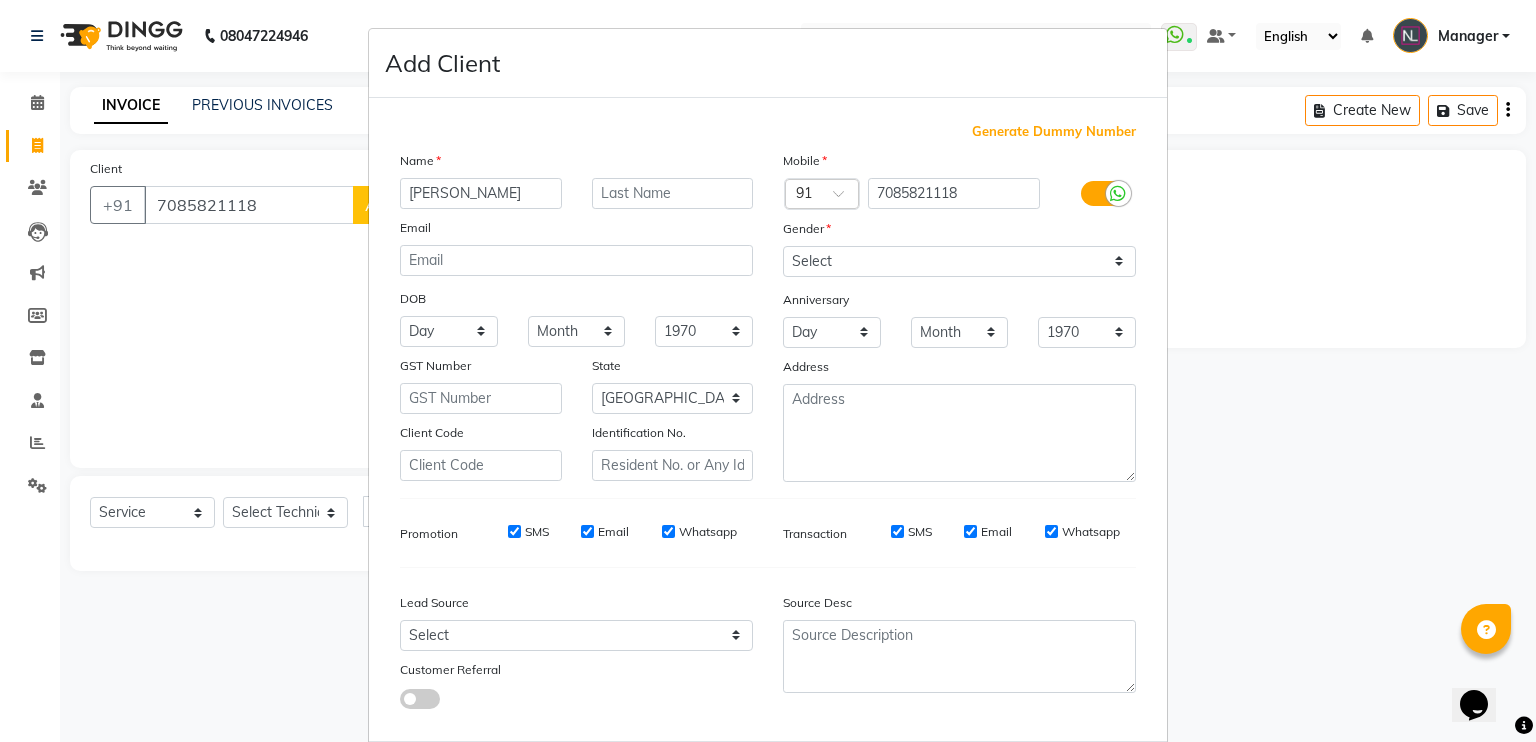 type on "[PERSON_NAME]" 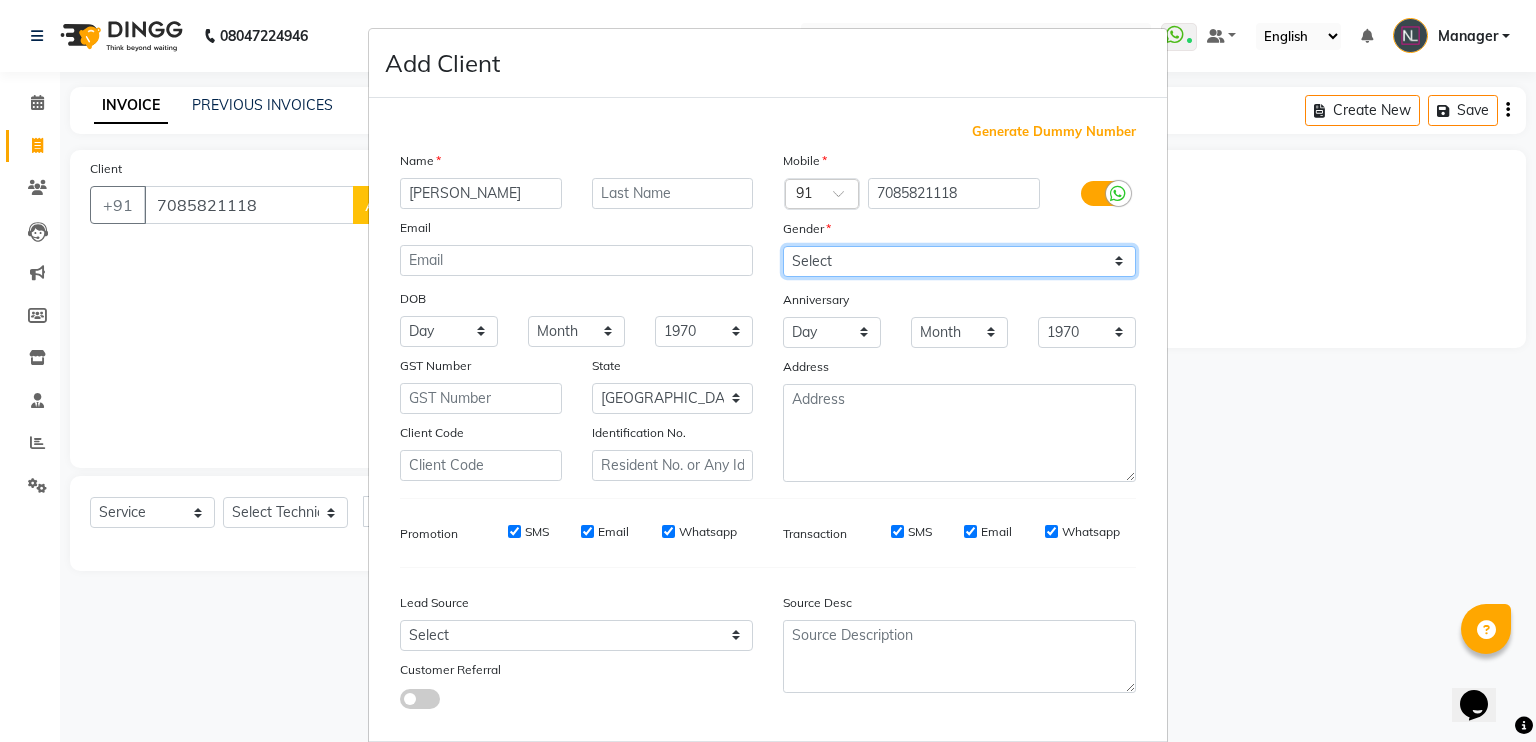 click on "Select [DEMOGRAPHIC_DATA] [DEMOGRAPHIC_DATA] Other Prefer Not To Say" at bounding box center (959, 261) 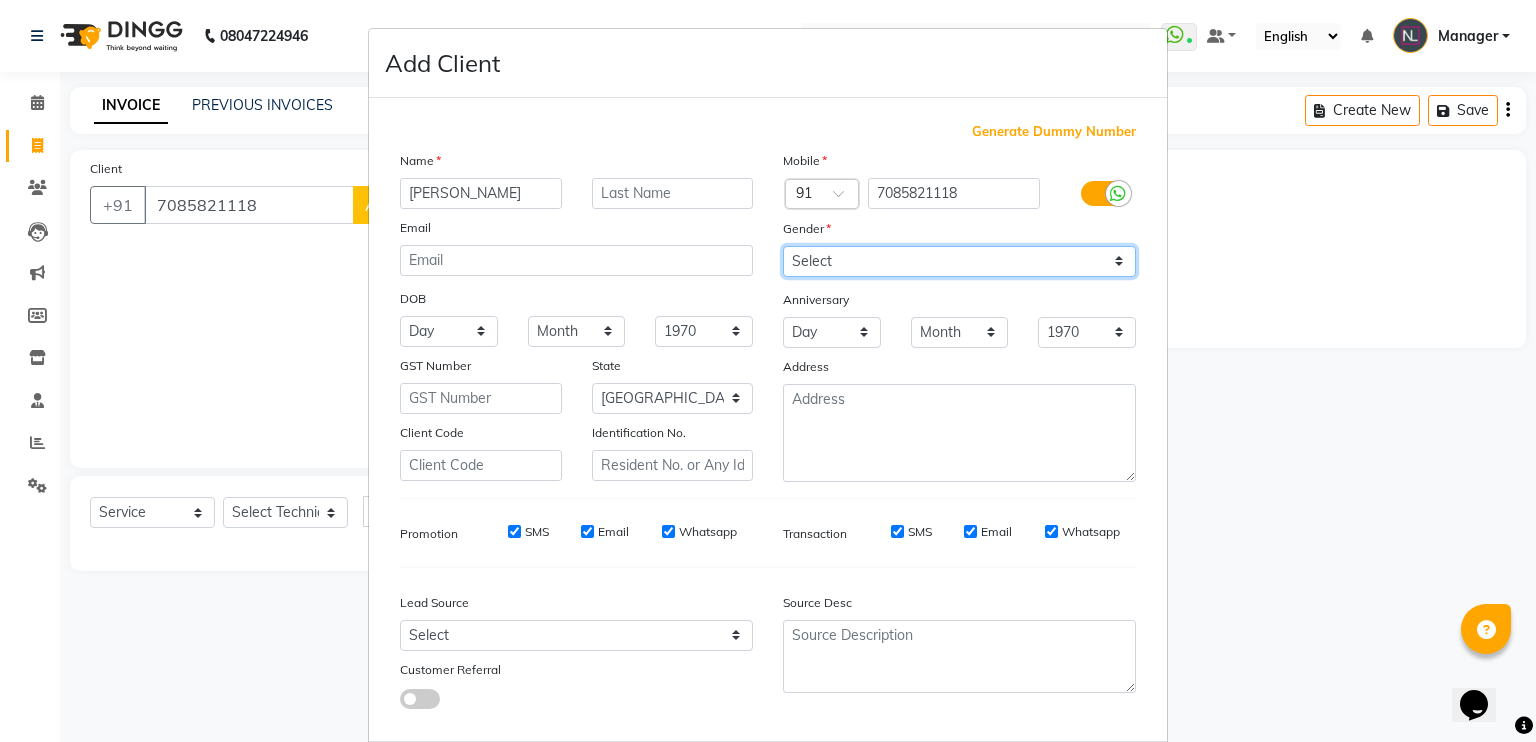 select on "[DEMOGRAPHIC_DATA]" 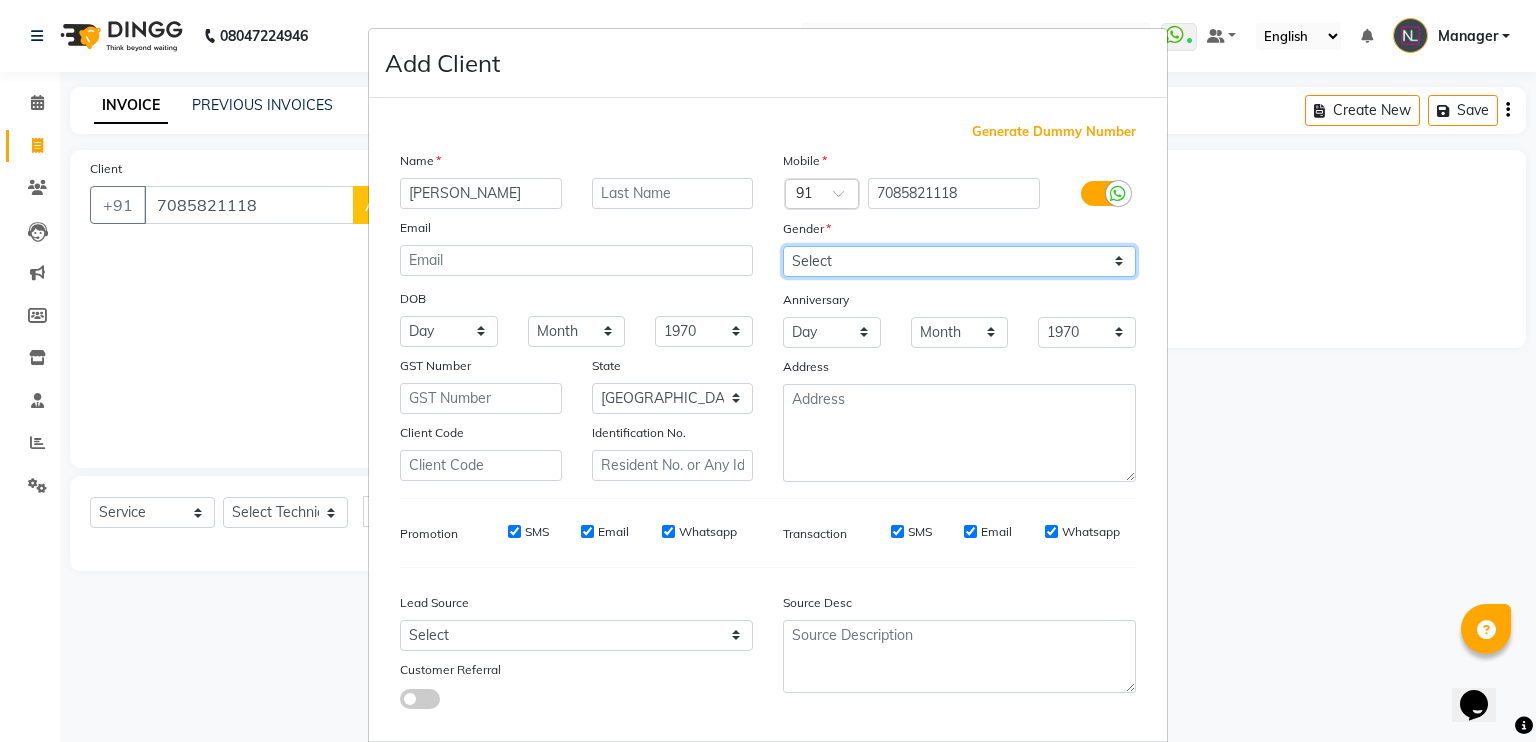 click on "Select [DEMOGRAPHIC_DATA] [DEMOGRAPHIC_DATA] Other Prefer Not To Say" at bounding box center [959, 261] 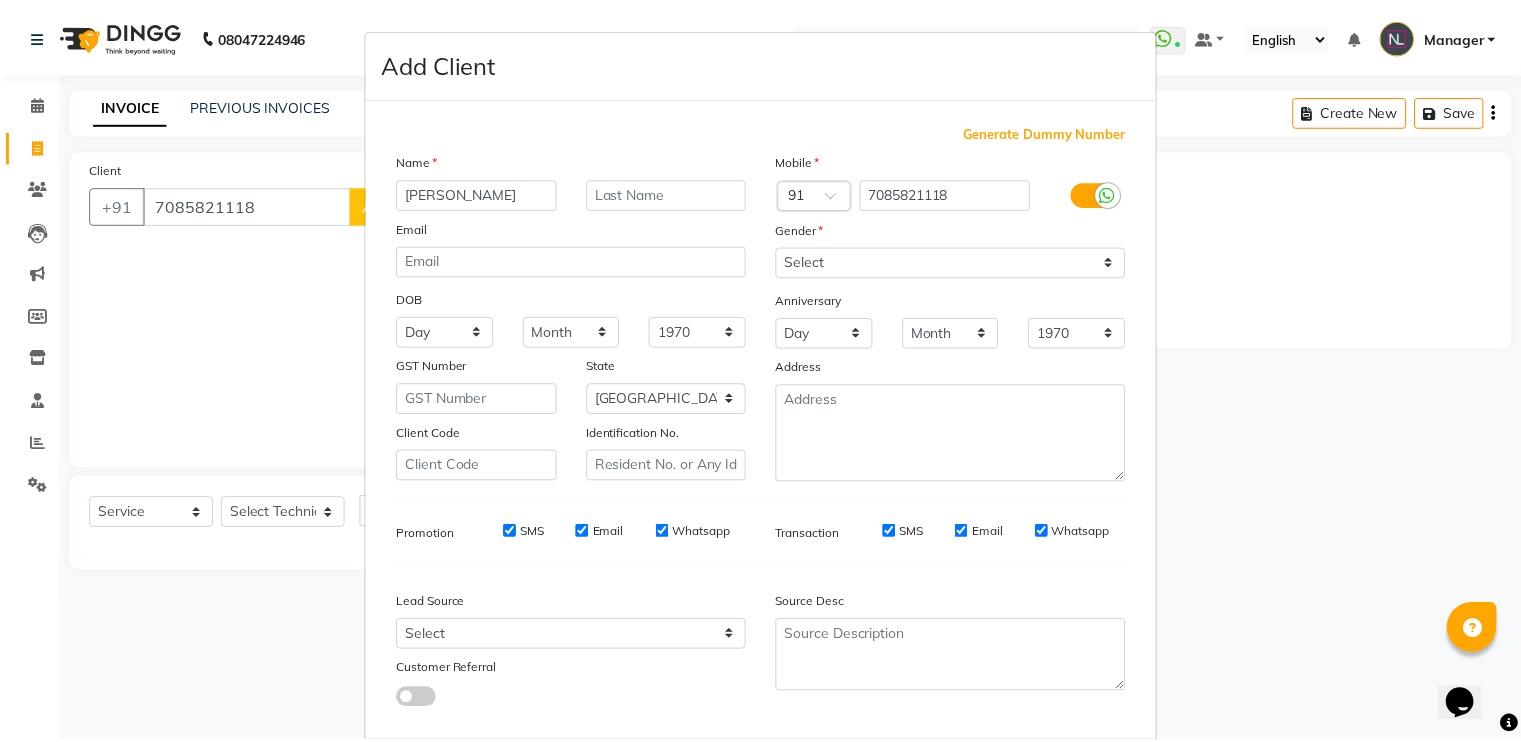 scroll, scrollTop: 114, scrollLeft: 0, axis: vertical 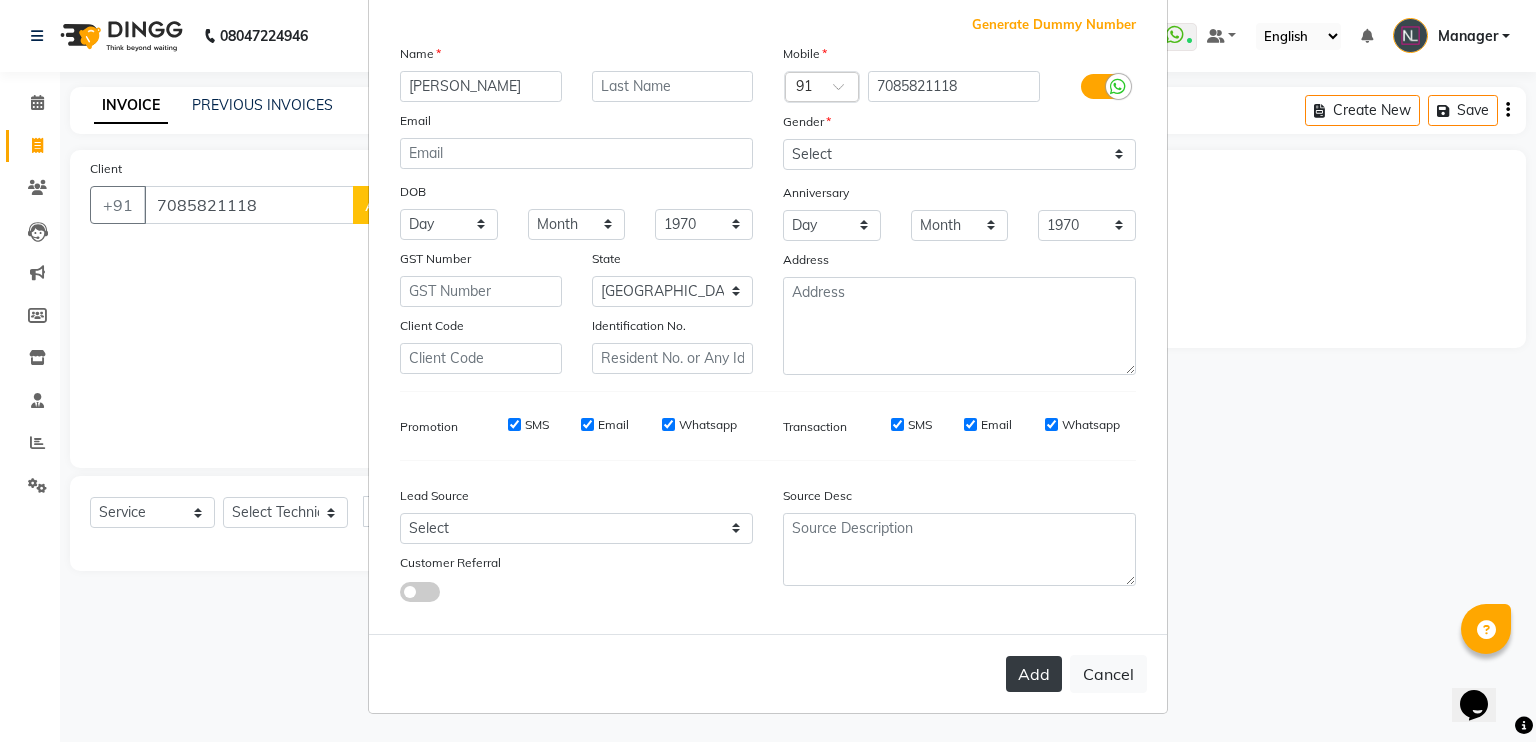 click on "Add" at bounding box center (1034, 674) 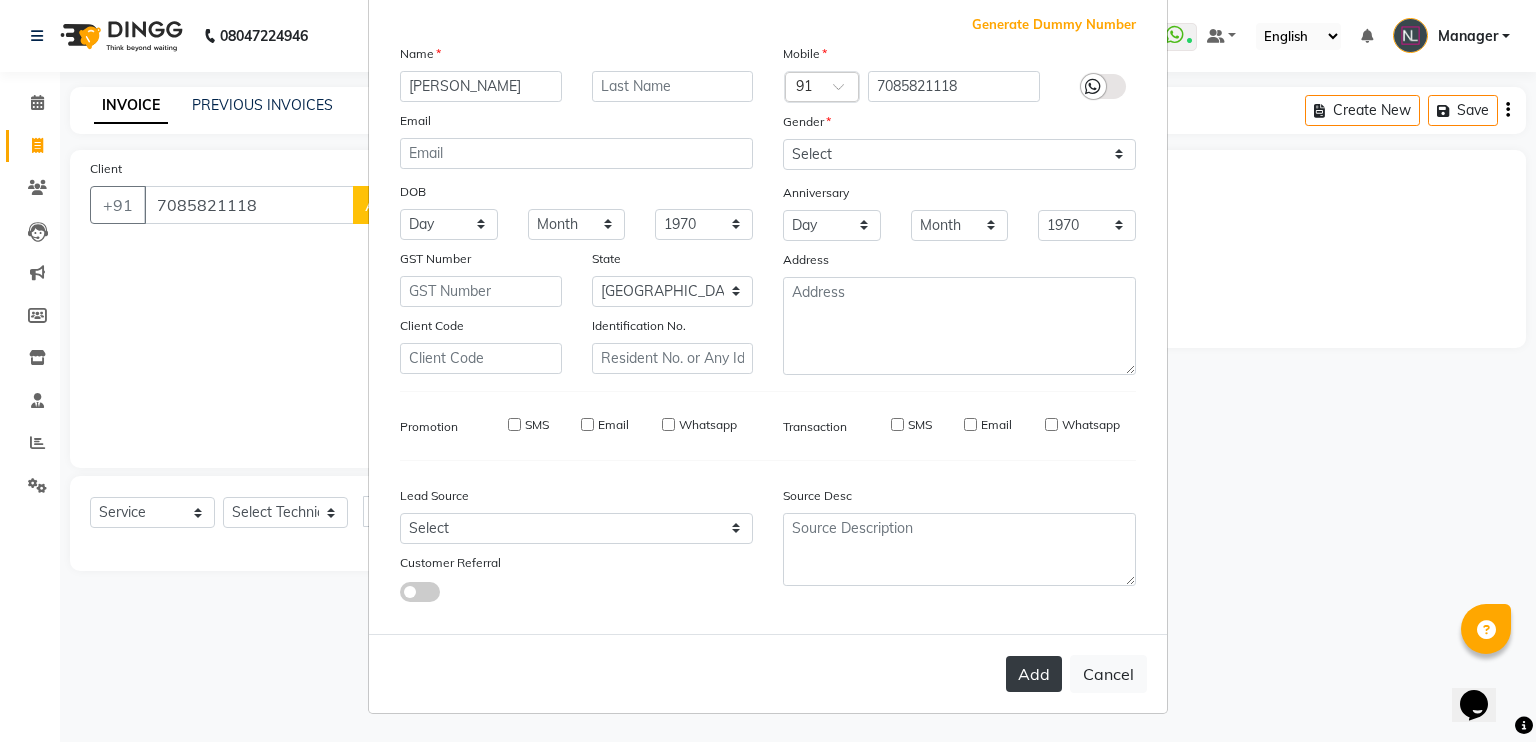 type on "70******18" 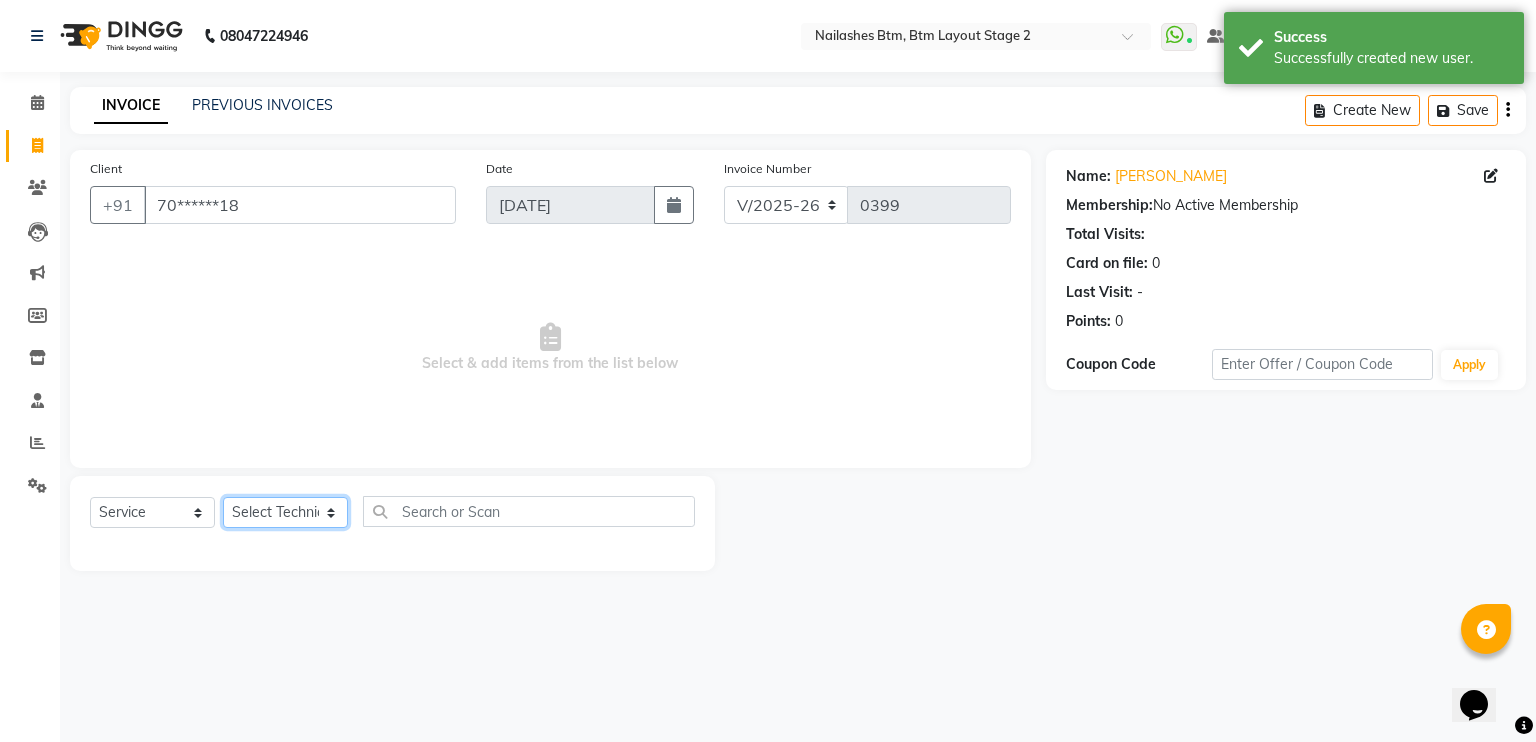 click on "Select Technician Akash Manager [PERSON_NAME] [PERSON_NAME]" 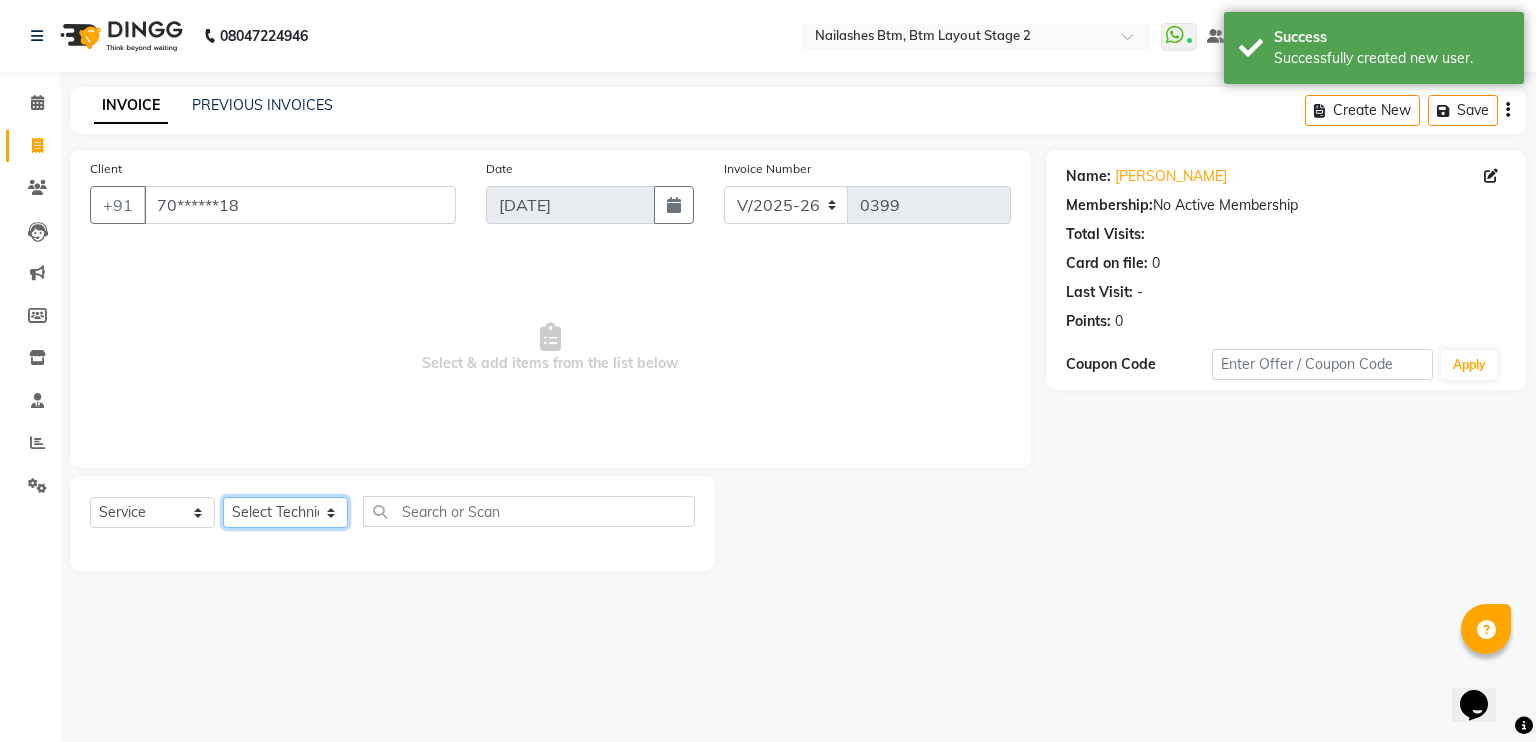 select on "67515" 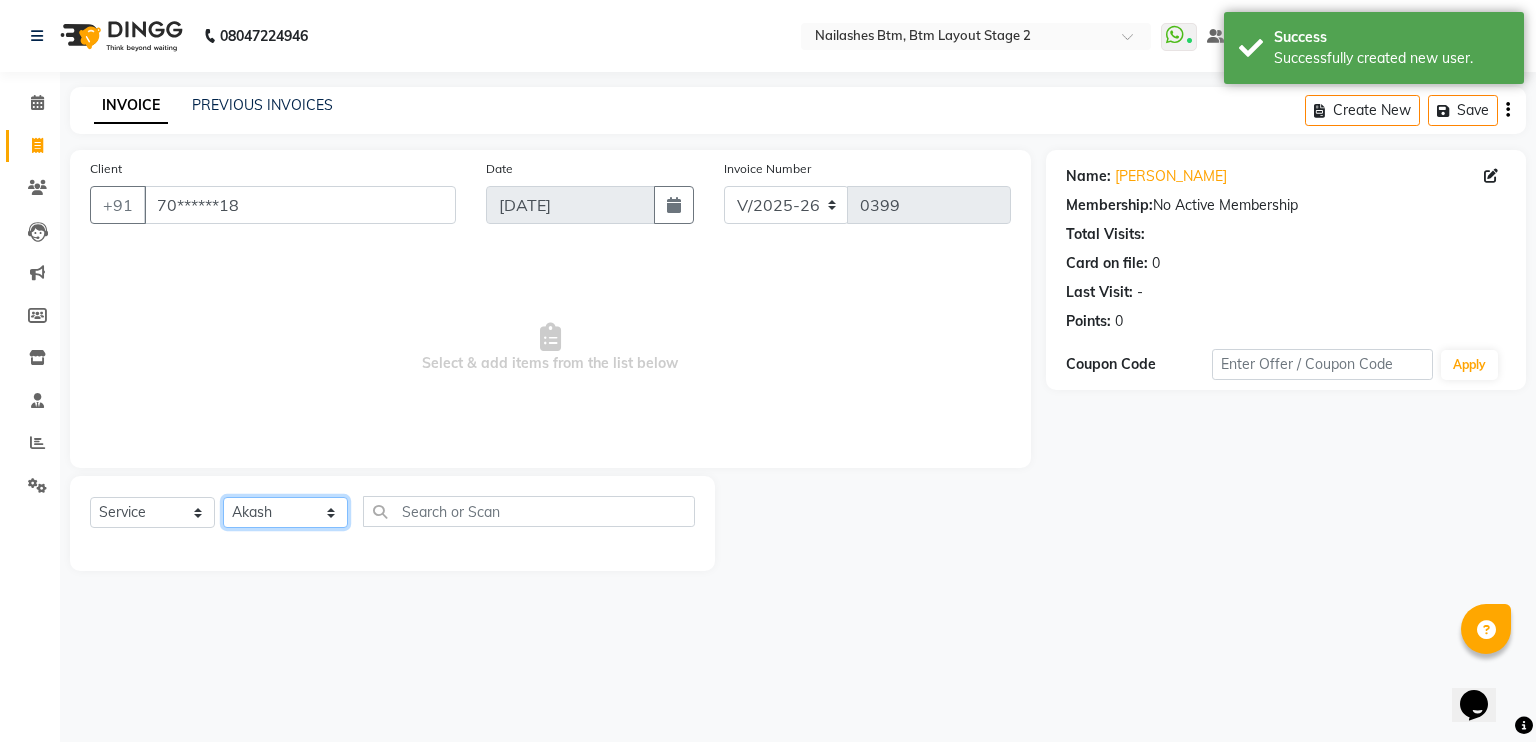 click on "Select Technician Akash Manager [PERSON_NAME] [PERSON_NAME]" 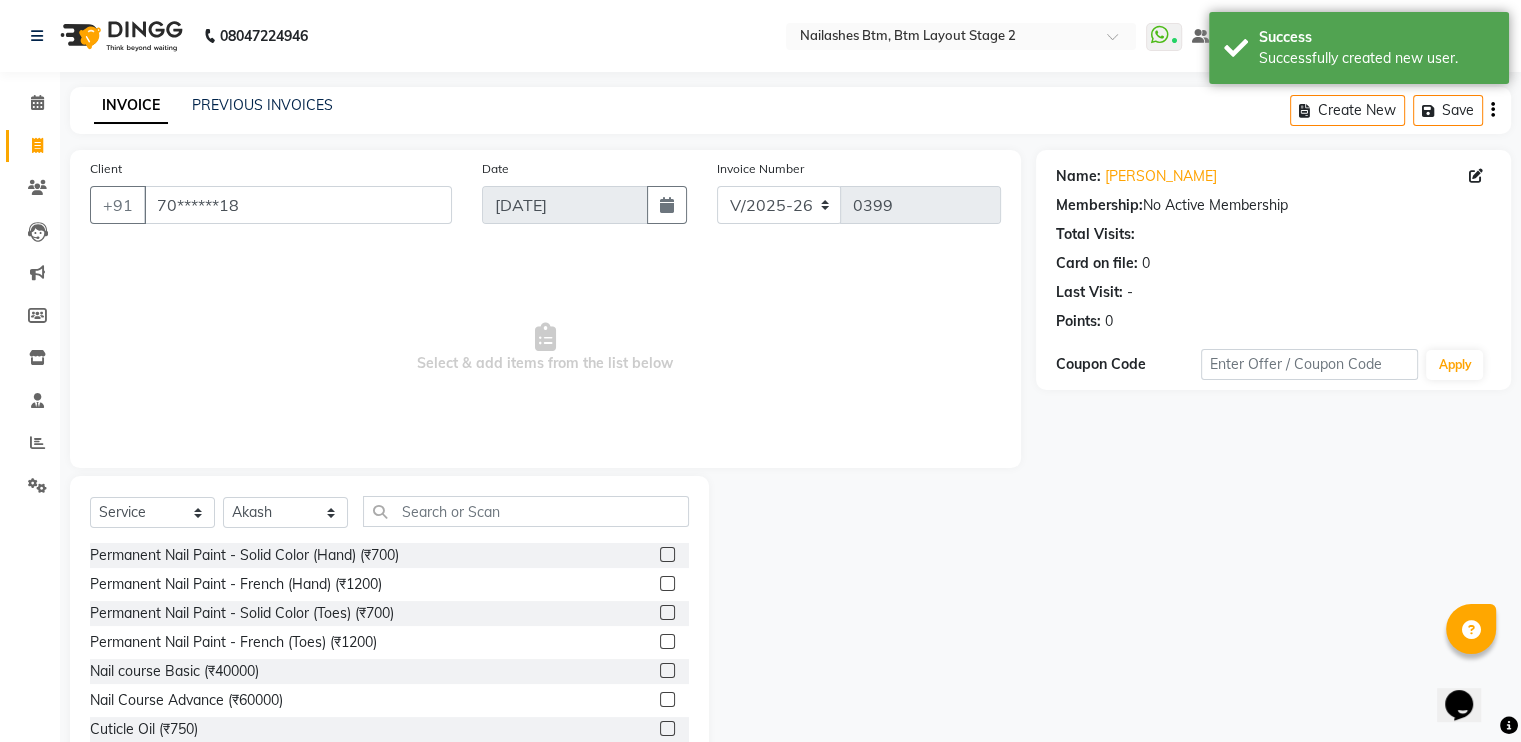 click on "Permanent Nail Paint - Solid Color (Hand) (₹700)  Permanent Nail Paint - French (Hand) (₹1200)  Permanent Nail Paint - Solid Color (Toes) (₹700)  Permanent Nail Paint - French (Toes) (₹1200)  Nail course Basic (₹40000)  Nail Course Advance (₹60000)  Cuticle Oil (₹750)  Restoration - Gel (Hand) (₹100)  Restoration - Tip Replacement (Hand) (₹100)  Restoration - Touch -up (Hand) (₹300)  Restoration - Gel Color Changes (Hand) (₹700)  Restoration - Removal of Extension (Hand) (₹500)  Restoration - Removal of Nail Paint (Hand) (₹500)  Restoration - Gel (Toes) (₹100)  Restoration - Tip Replacement (Toes) (₹100)  Restoration - Touch -up (Toes) (₹300)  Restoration - Gel Color Changes (Toes) (₹700)  Restoration - Removal of Extension (Toes) (₹500)  Restoration - Removal of Nail Paint (Toes) (₹500)  Gel polish removal (₹300)  Eyelash Refil - Classic (₹1500)  Eyelash Refil - Hybrid (₹2500)  Eyelash Refil - Volume (₹3500)  Eyelash Refil - Mega Volume (₹4500)" 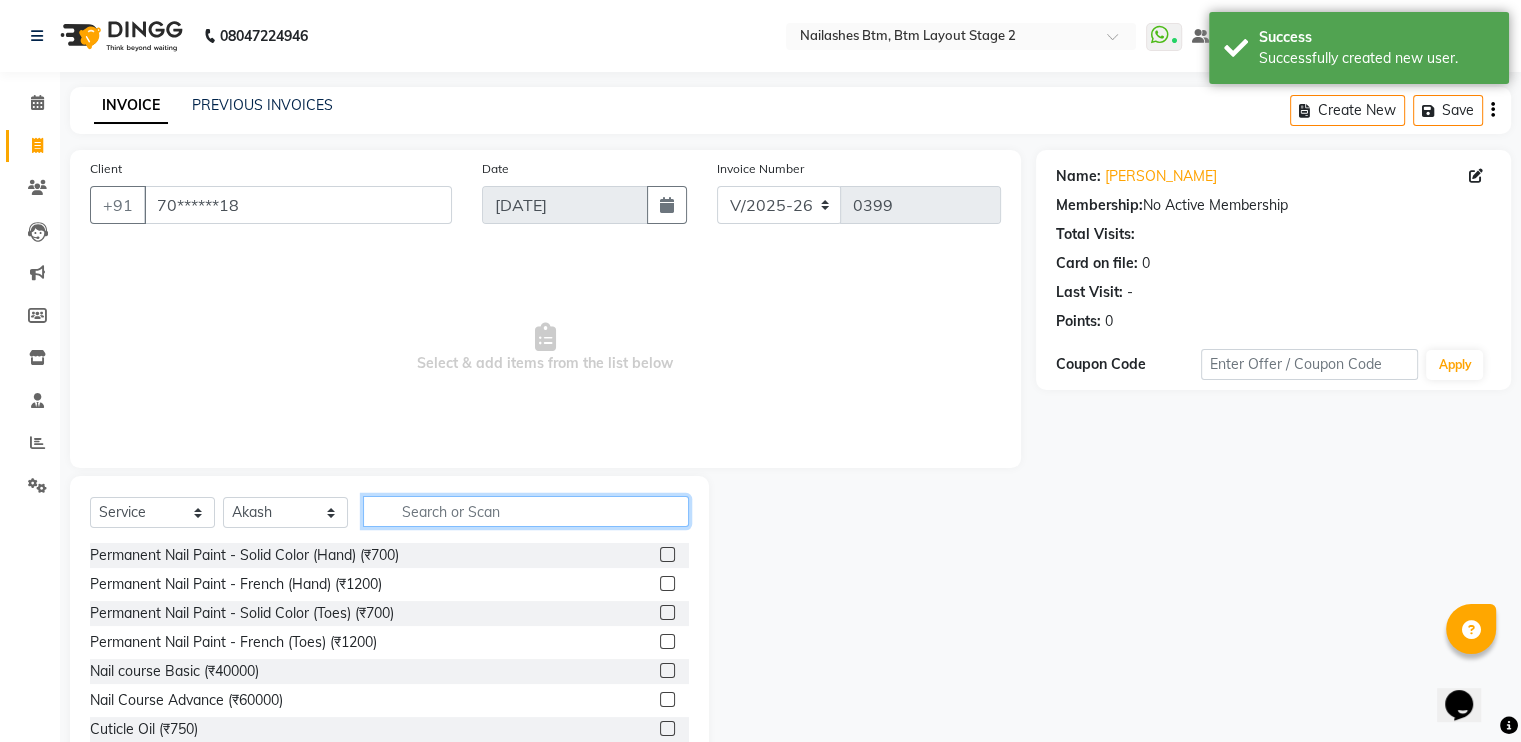 click 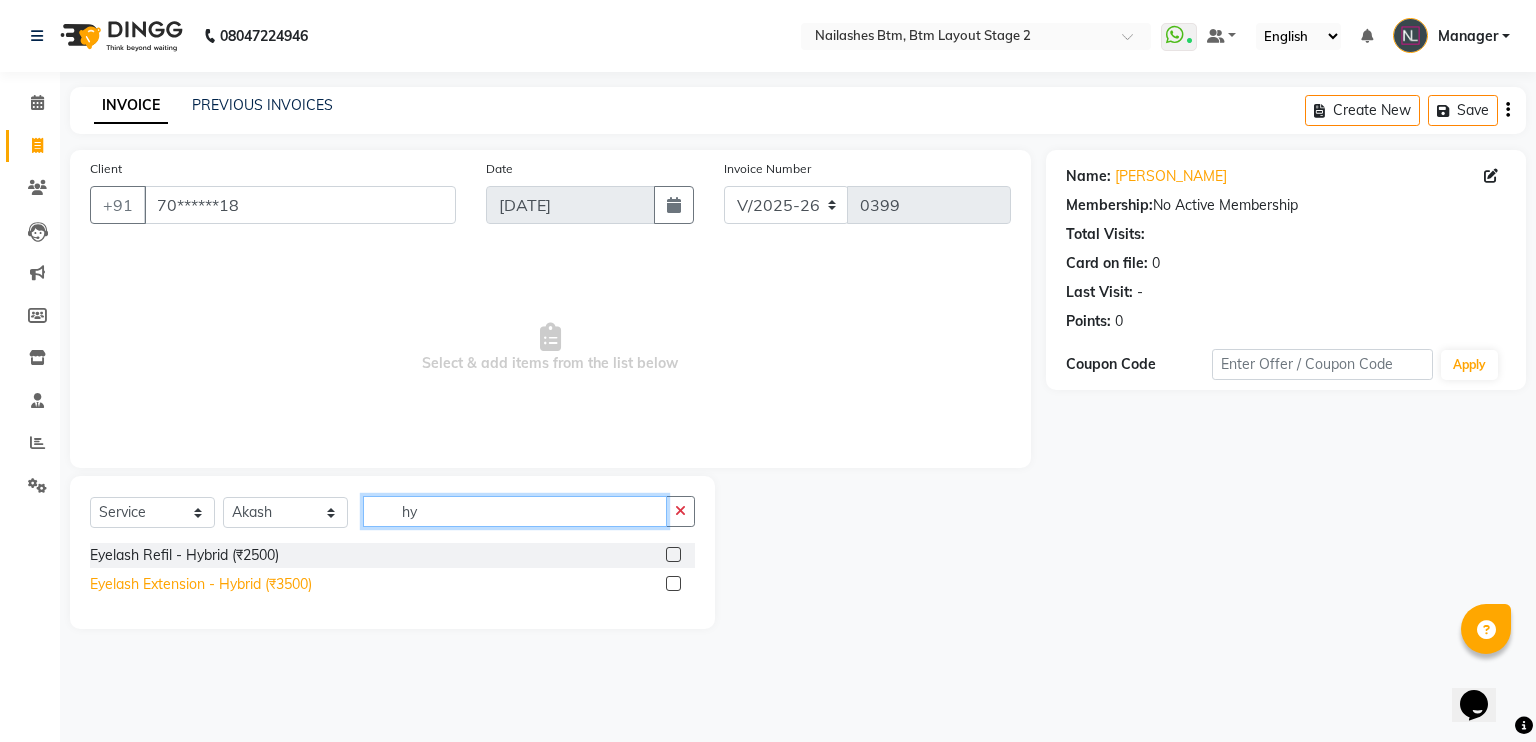 type on "hy" 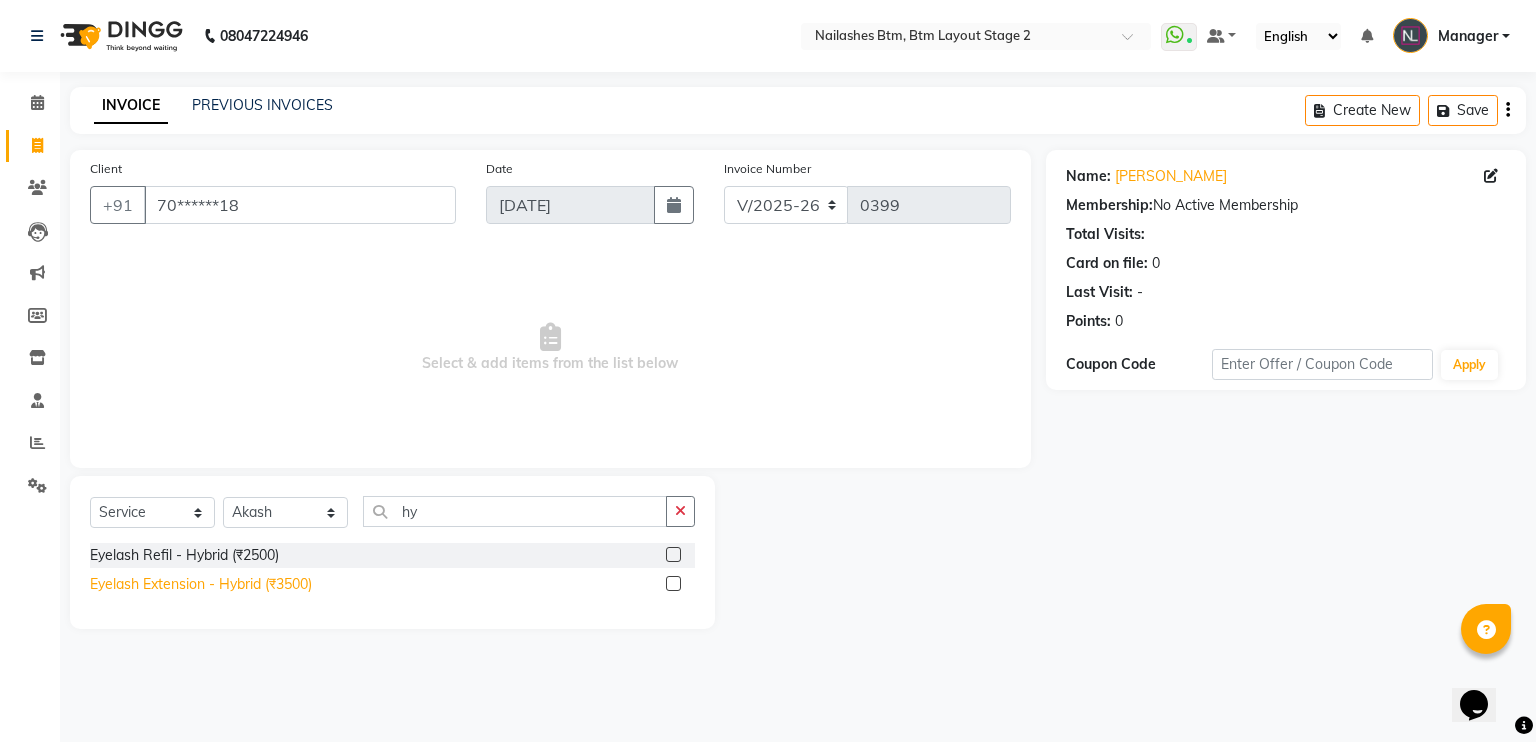 click on "Eyelash Extension - Hybrid (₹3500)" 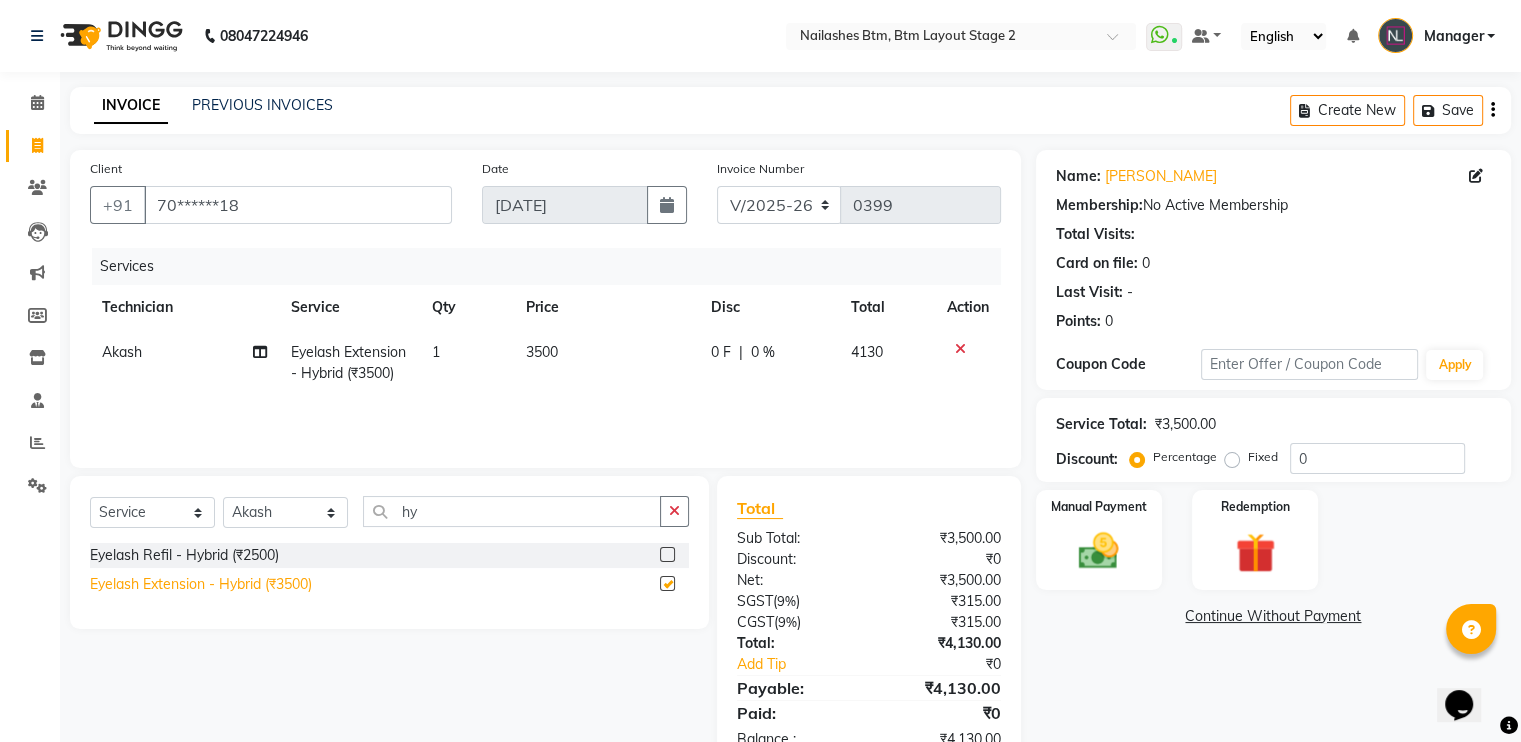 checkbox on "false" 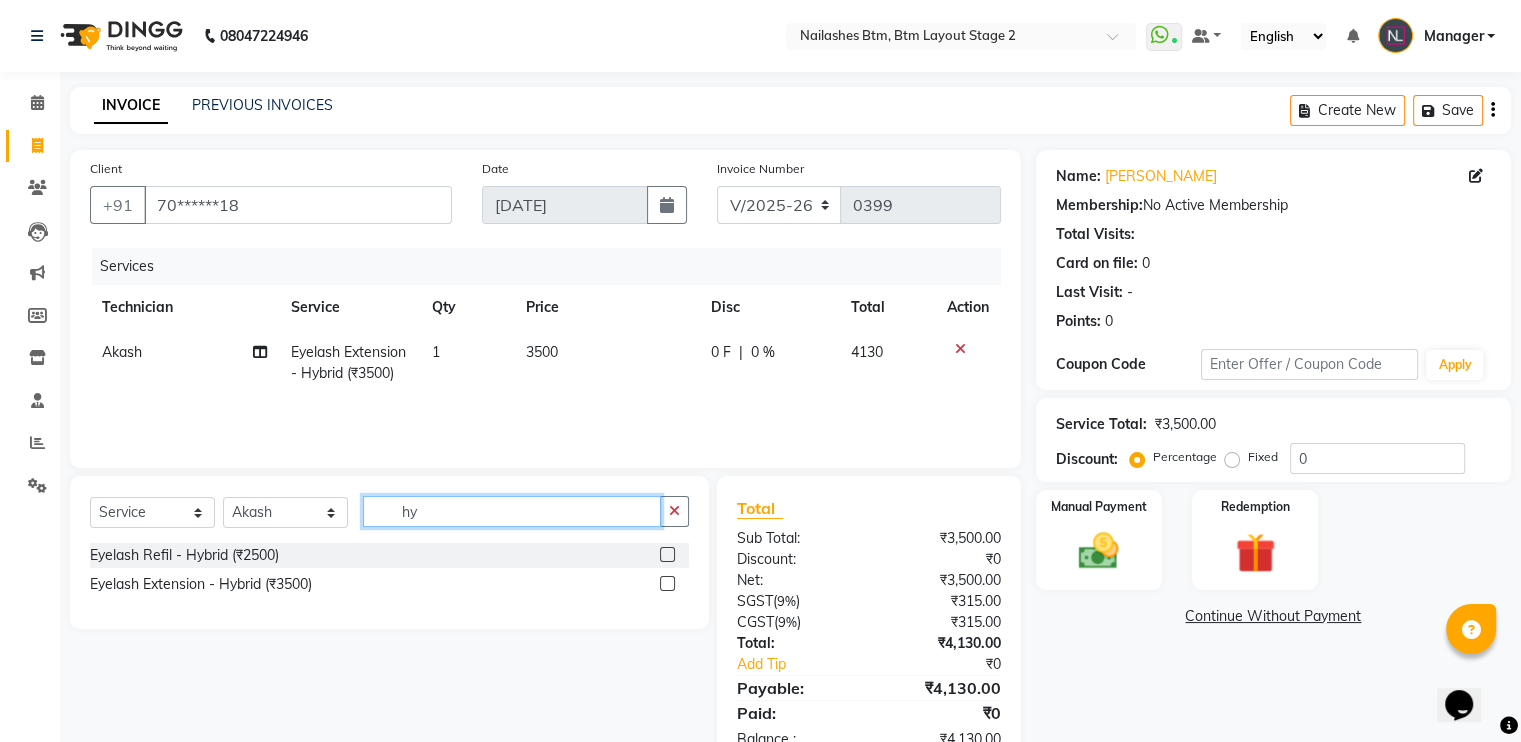 click on "hy" 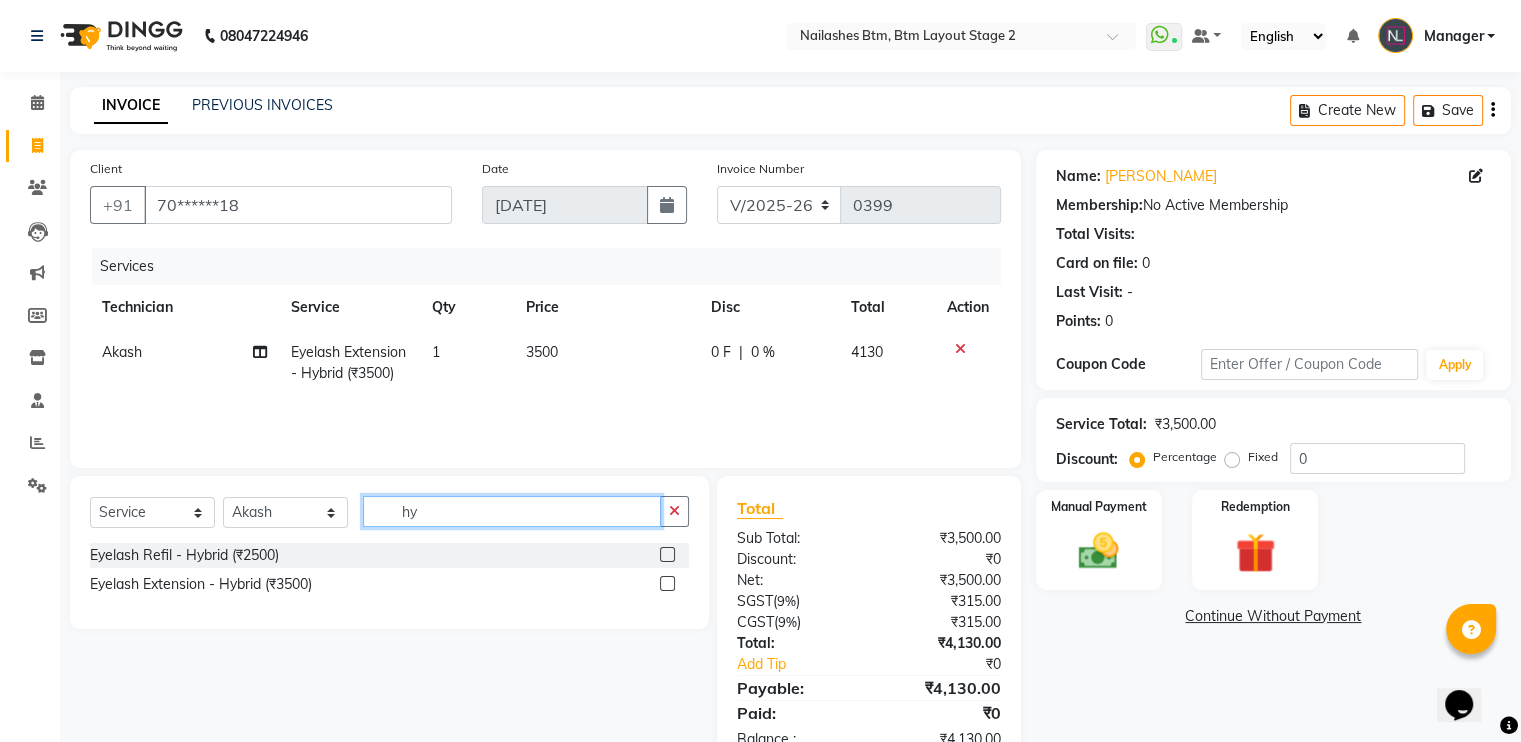 click on "hy" 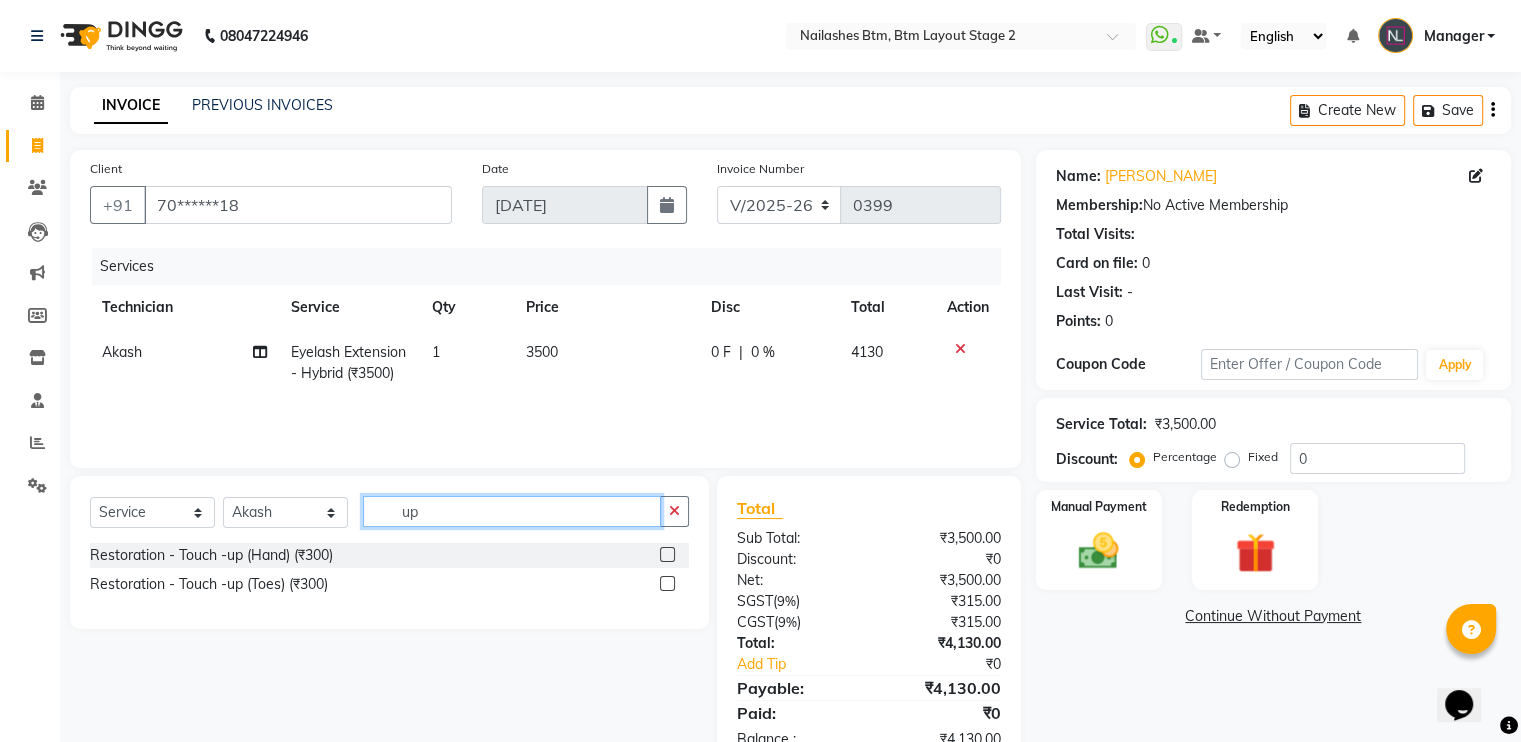 type on "u" 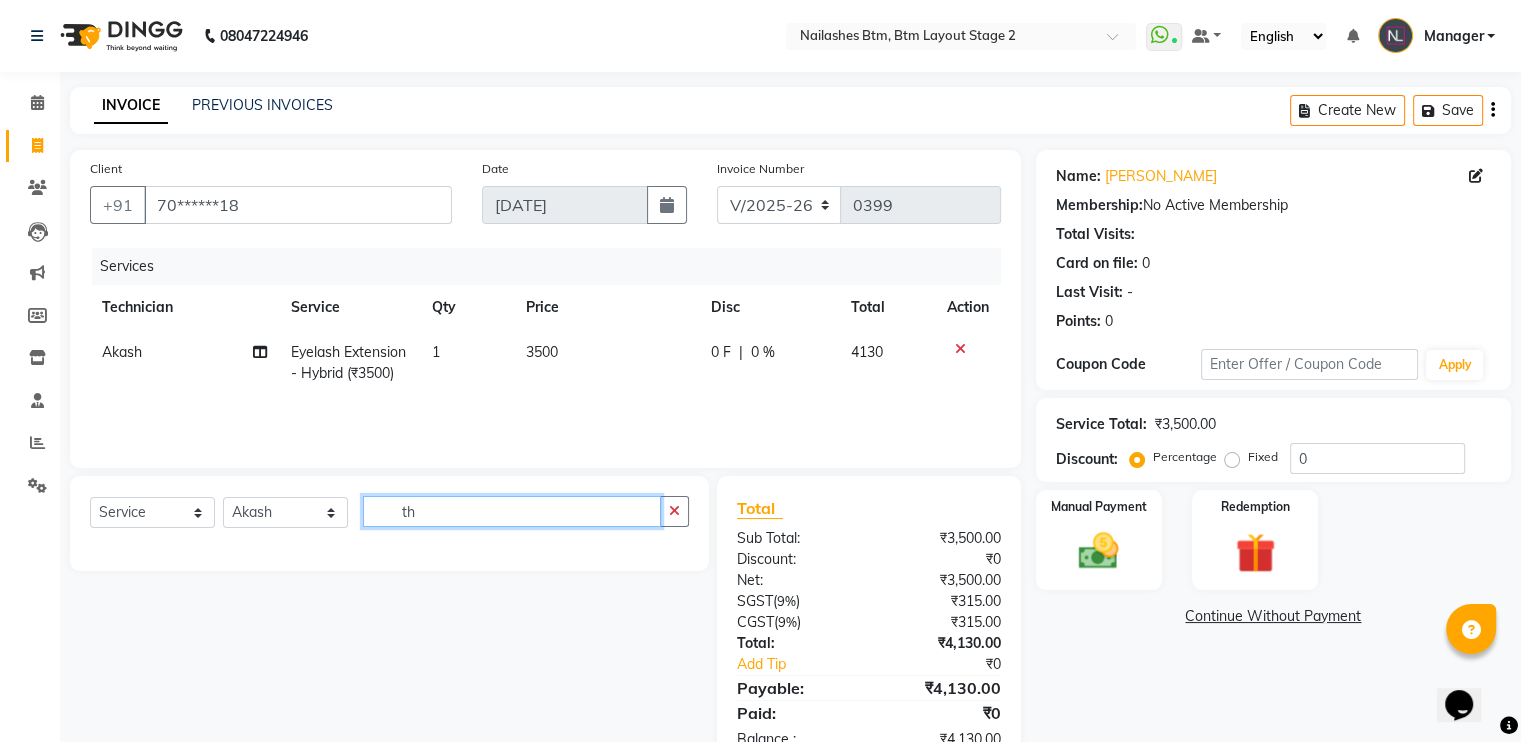 type on "t" 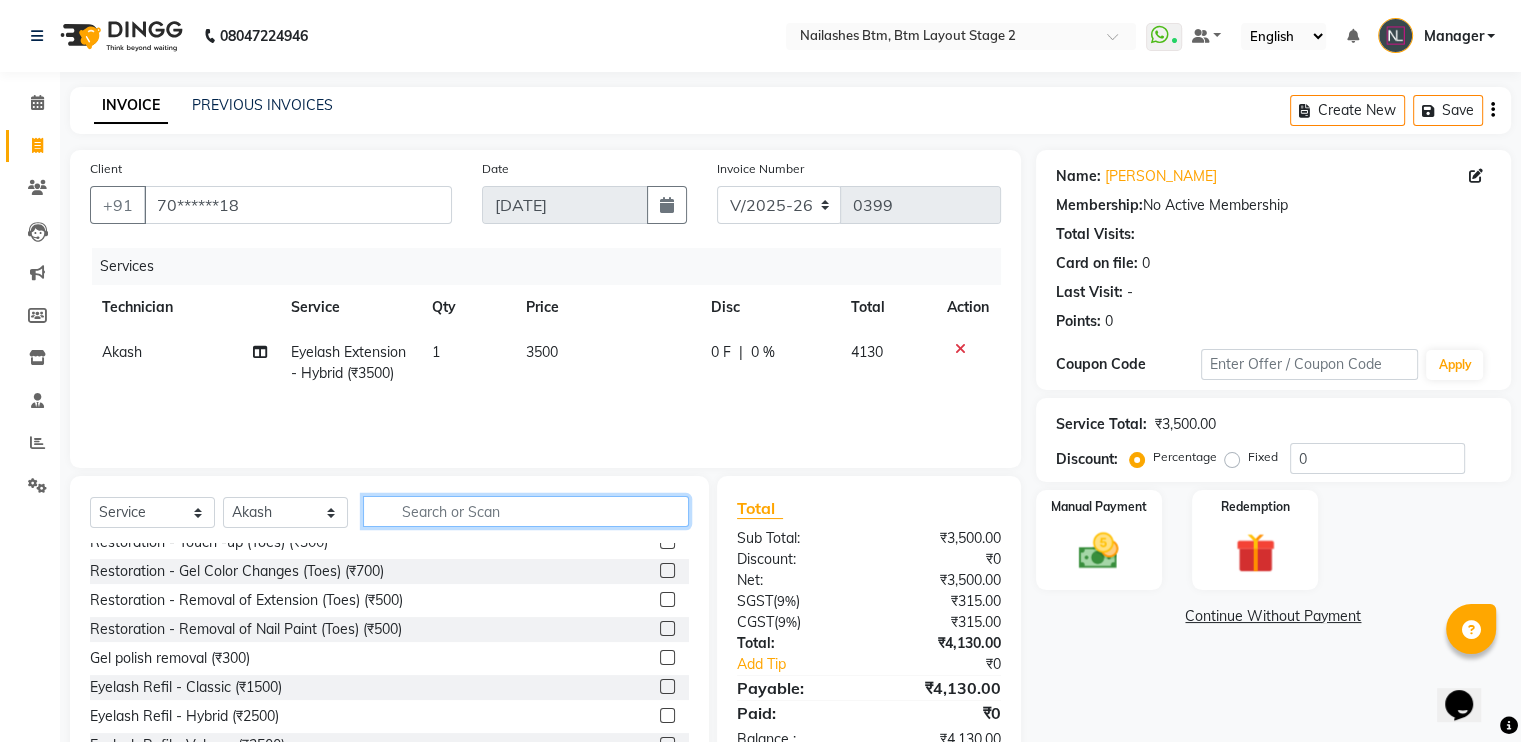 scroll, scrollTop: 236, scrollLeft: 0, axis: vertical 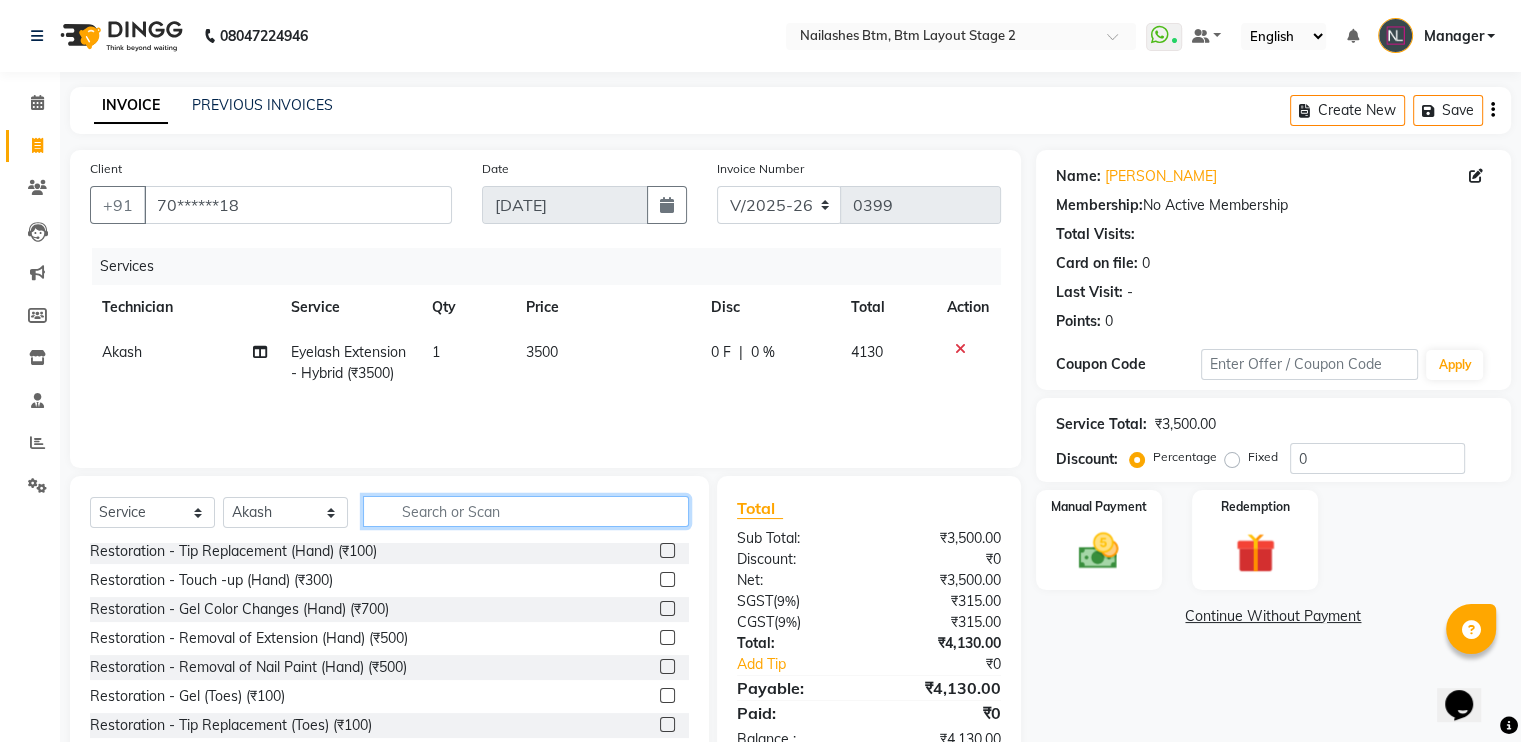 type 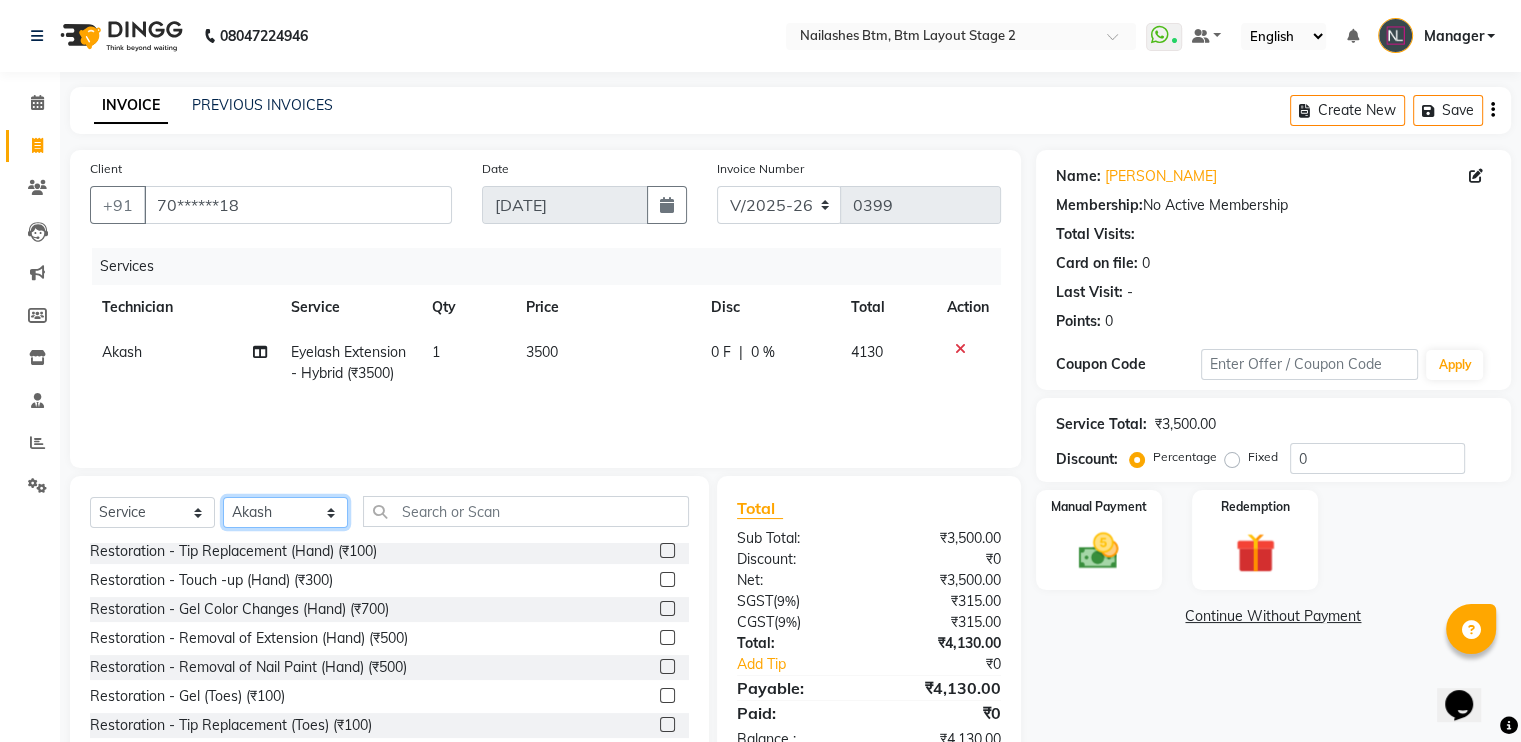 click on "Select Technician Akash Manager [PERSON_NAME] [PERSON_NAME]" 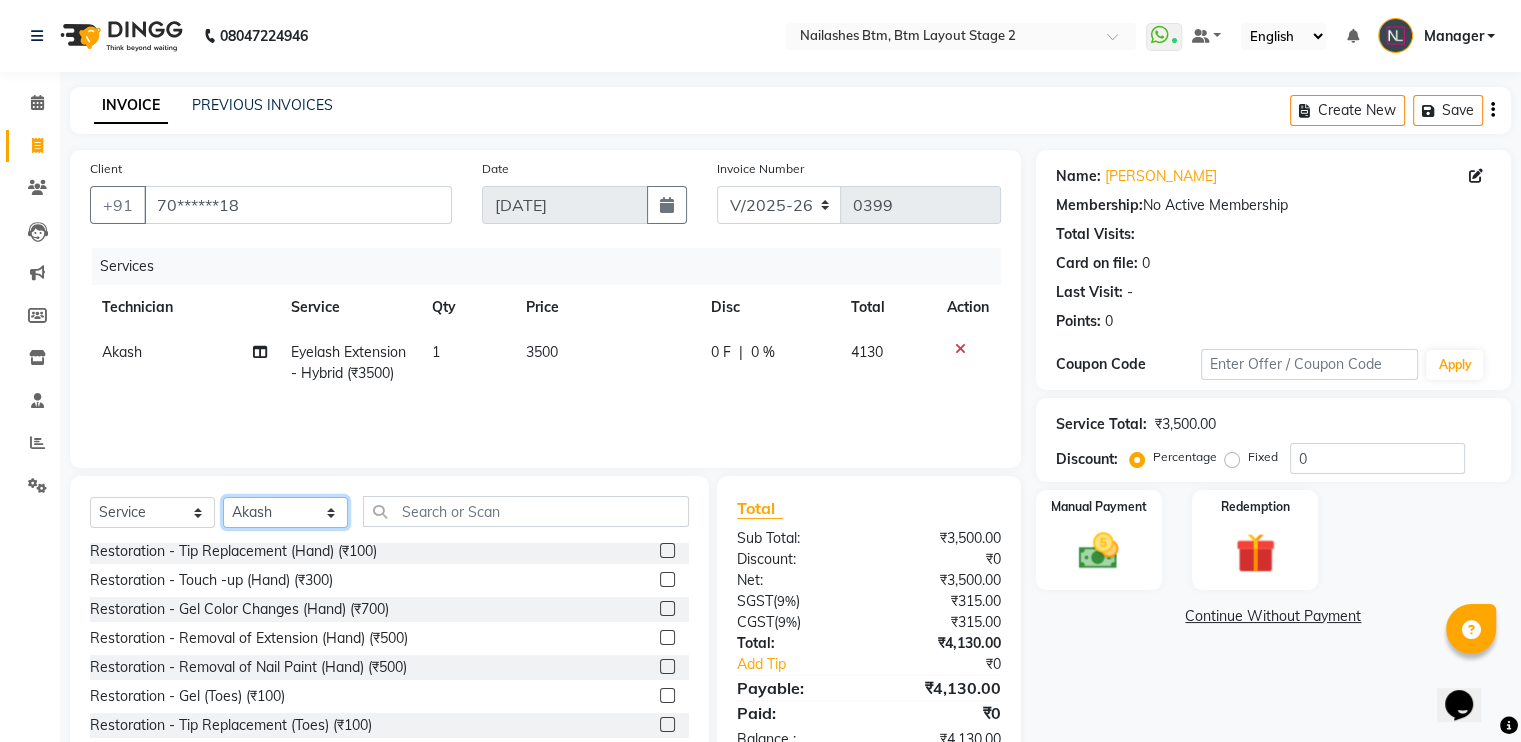 select on "56707" 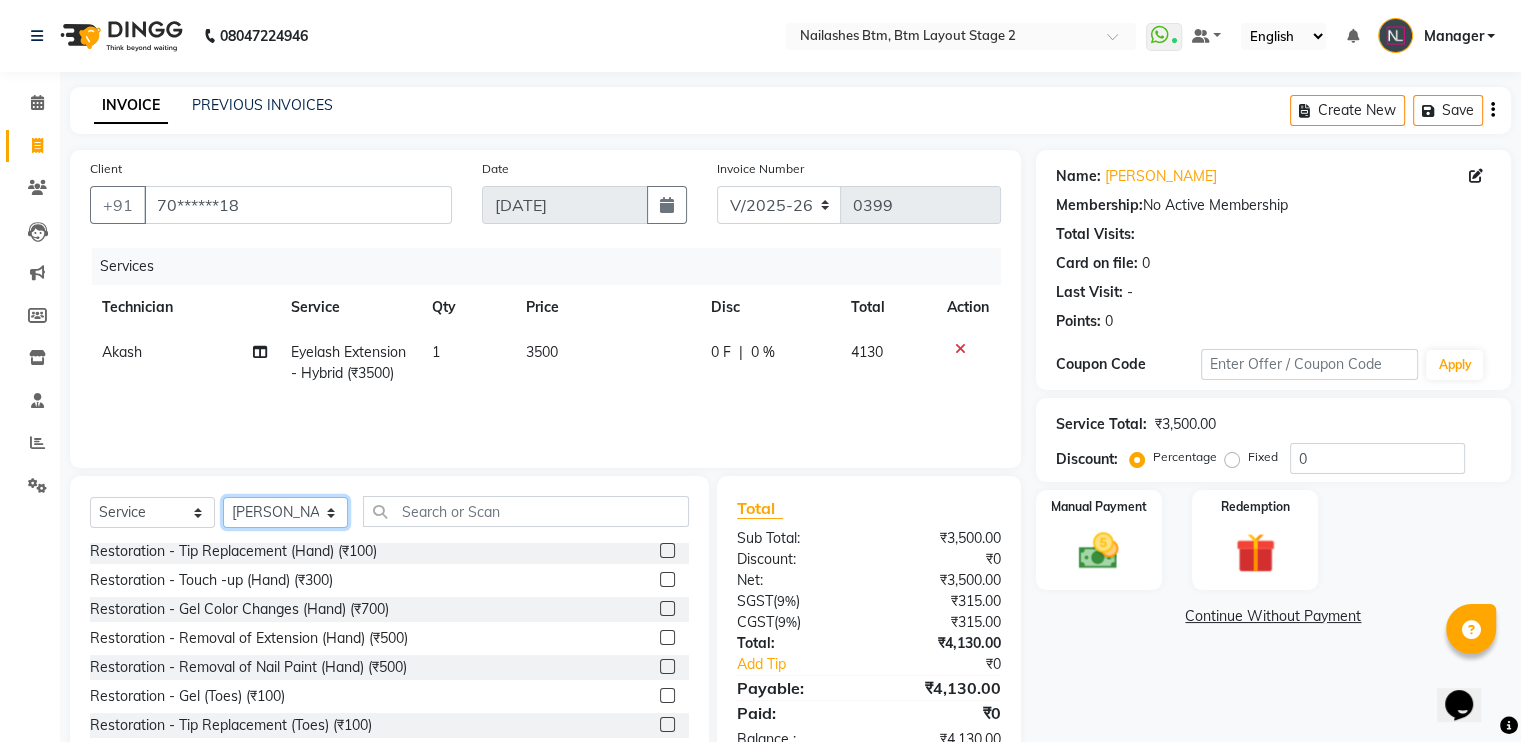 click on "Select Technician Akash Manager [PERSON_NAME] [PERSON_NAME]" 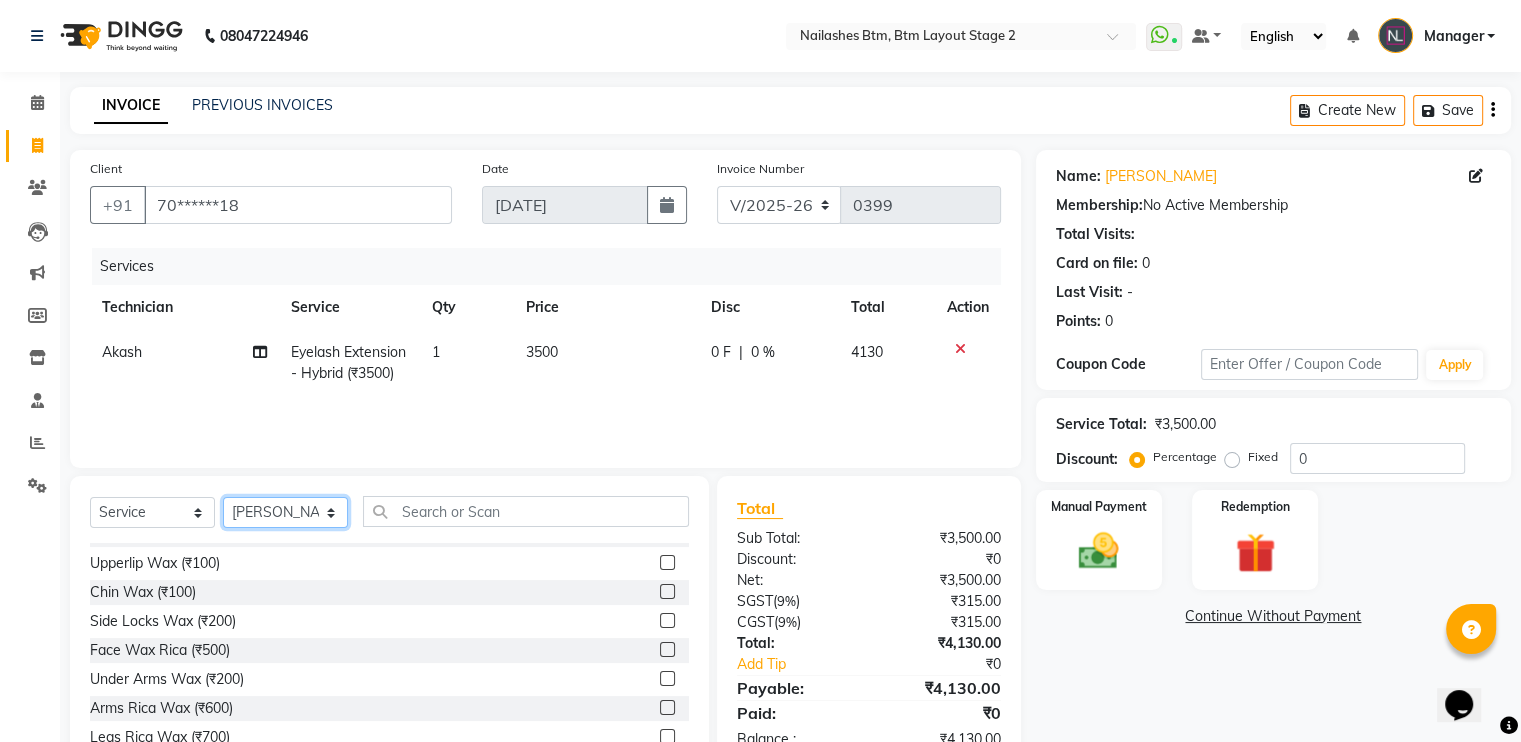 scroll, scrollTop: 3536, scrollLeft: 0, axis: vertical 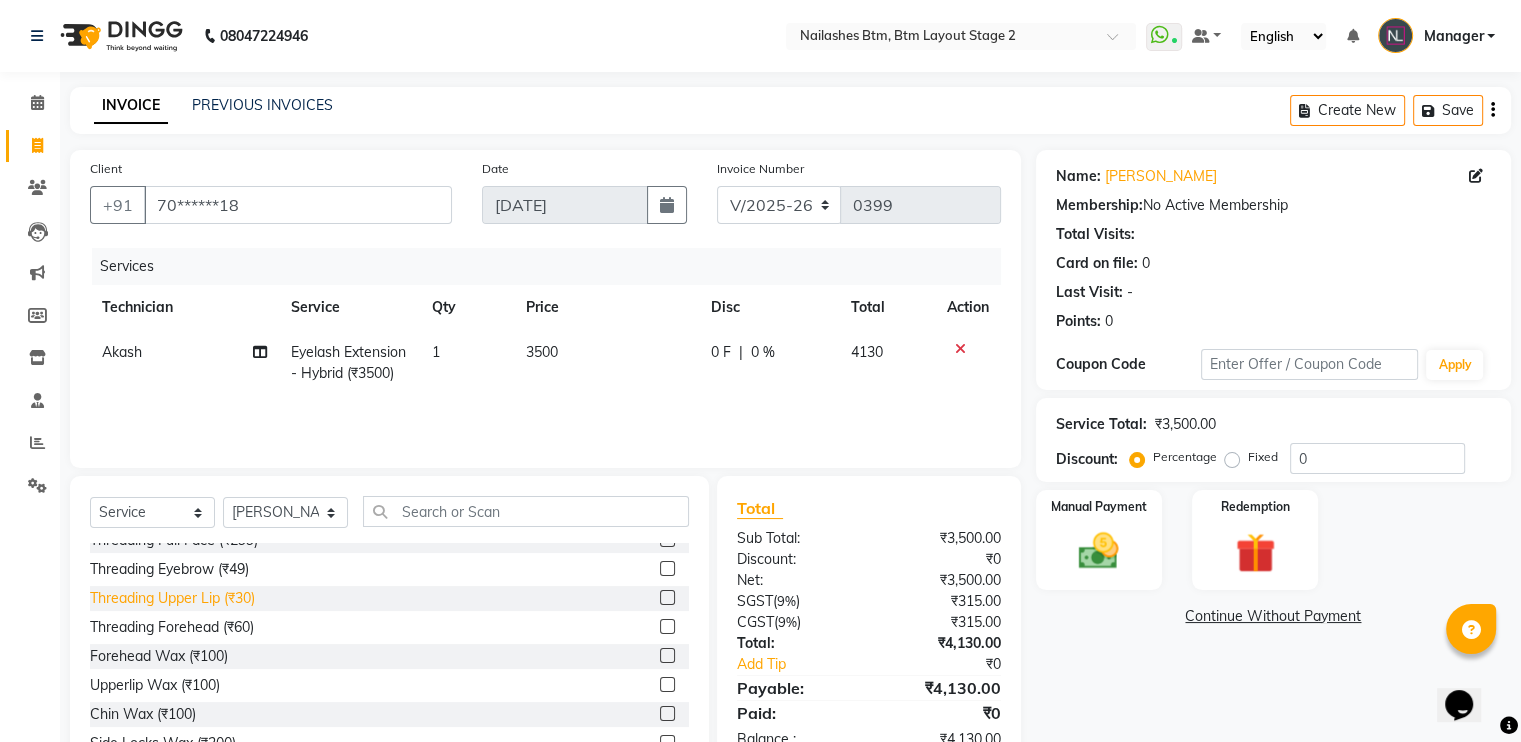 click on "Threading Upper Lip (₹30)" 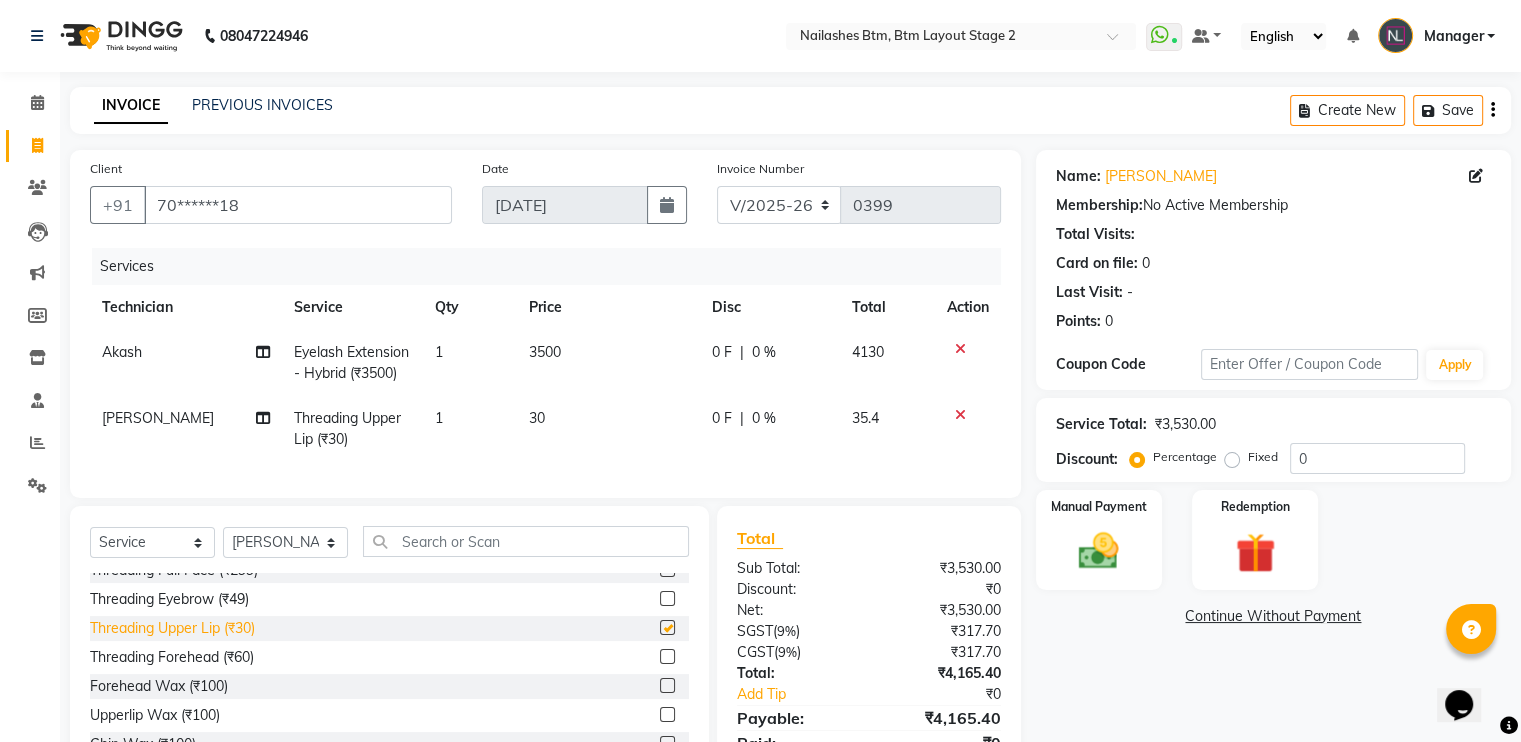 checkbox on "false" 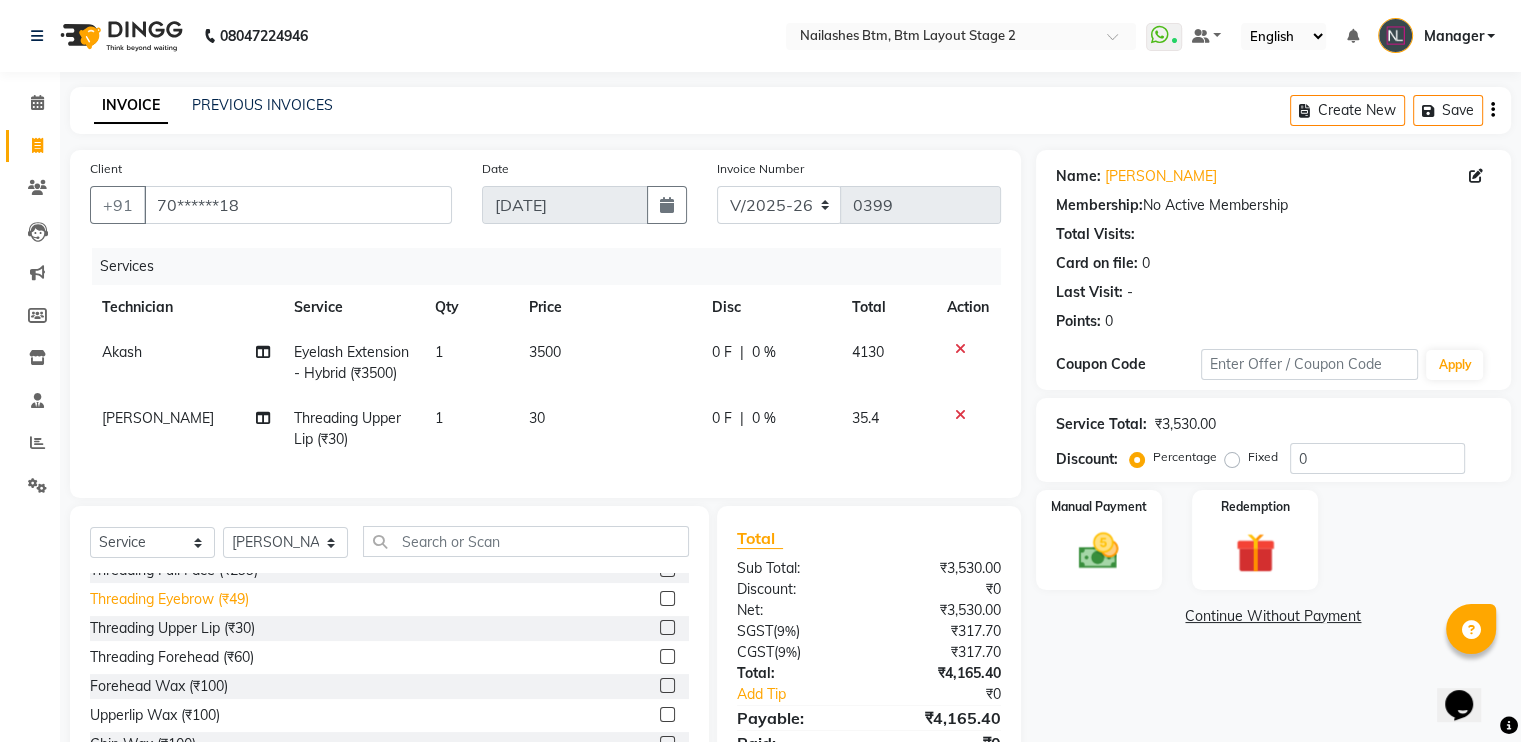 click on "Threading Eyebrow (₹49)" 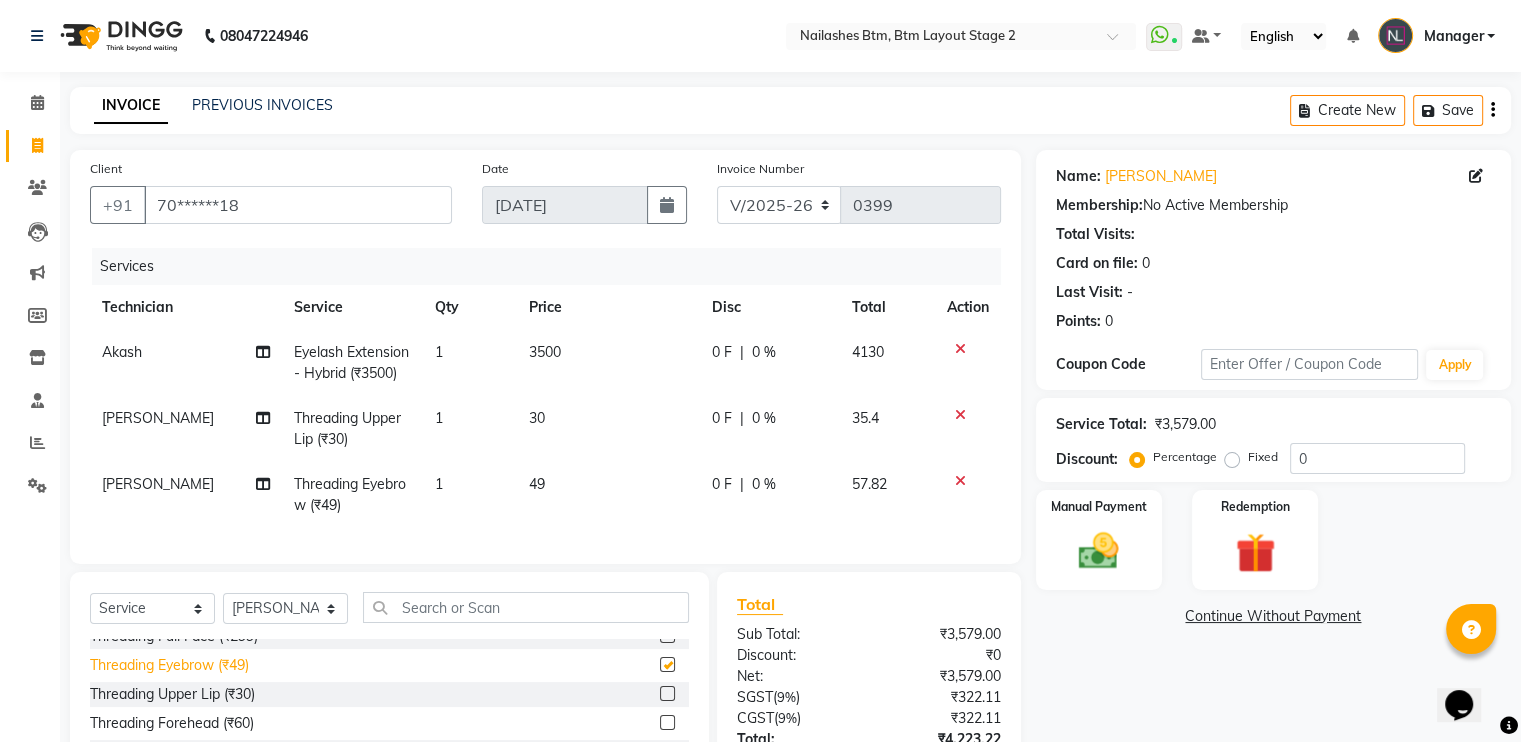 checkbox on "false" 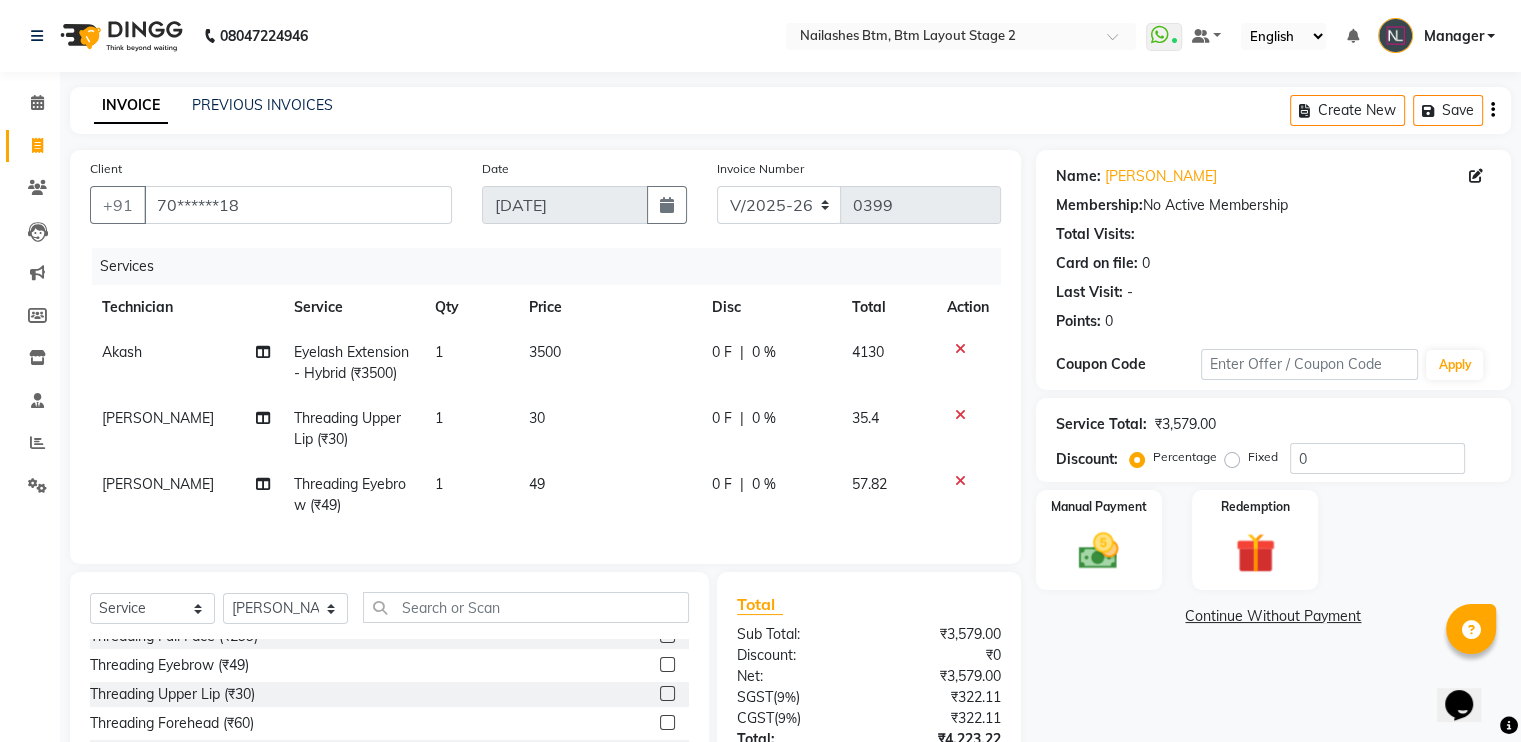 scroll, scrollTop: 170, scrollLeft: 0, axis: vertical 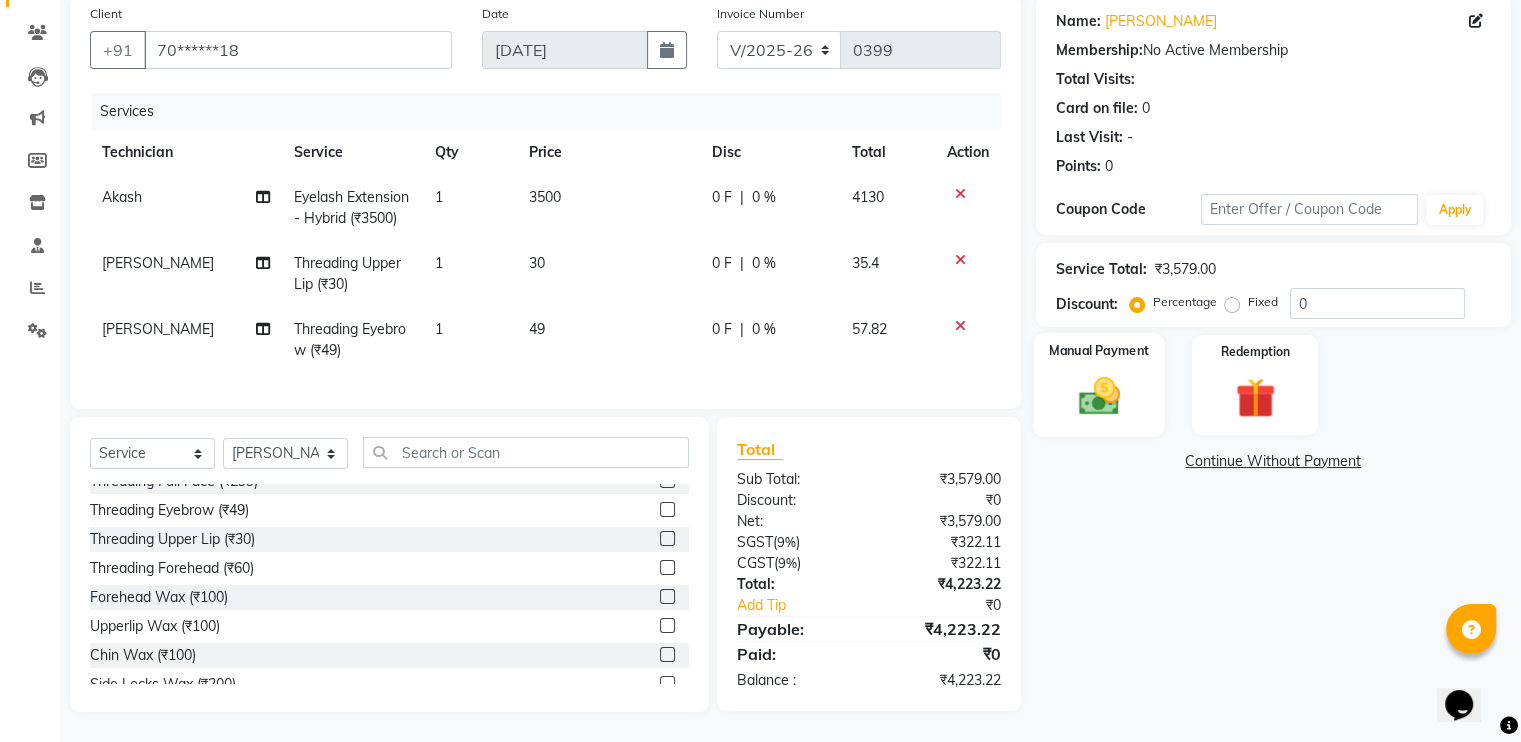 click 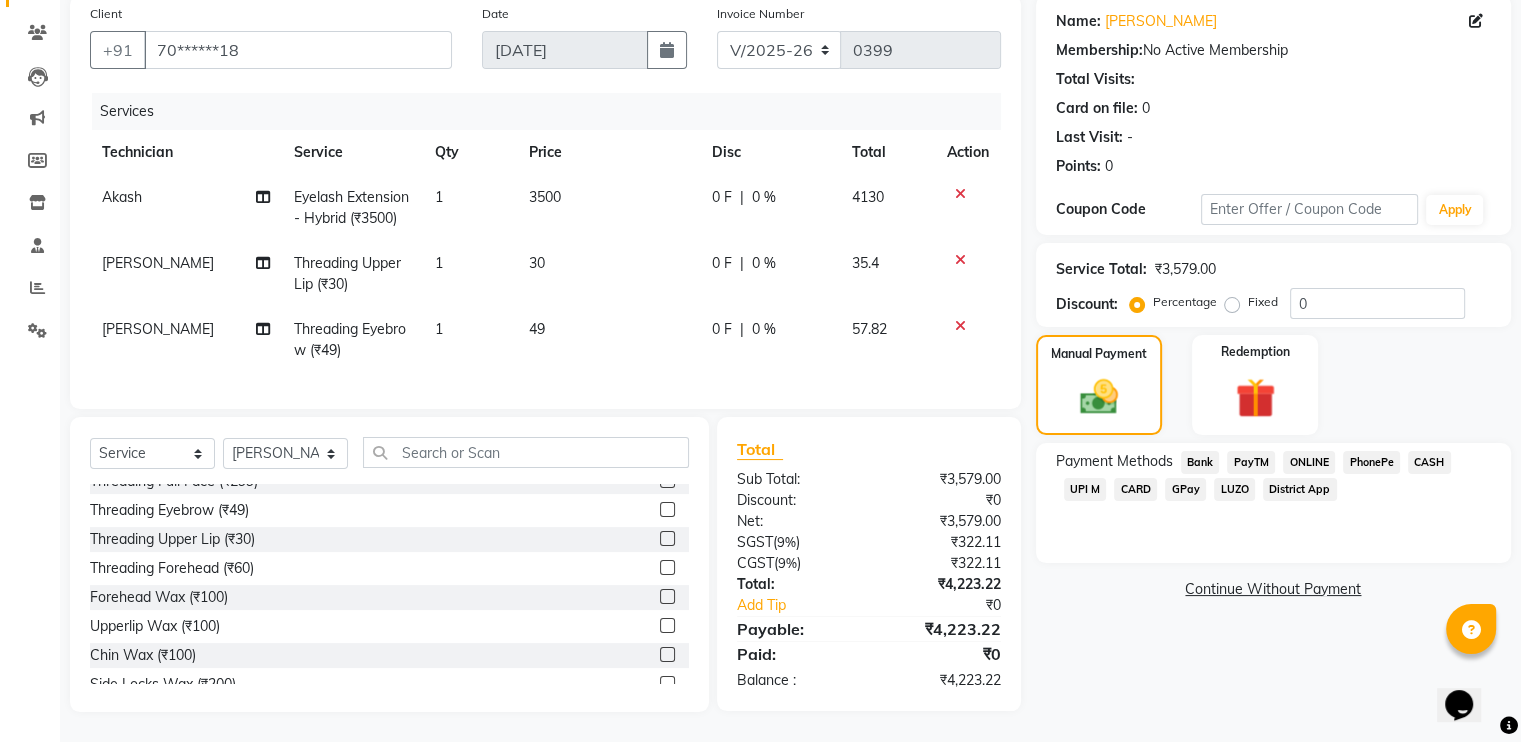 click on "ONLINE" 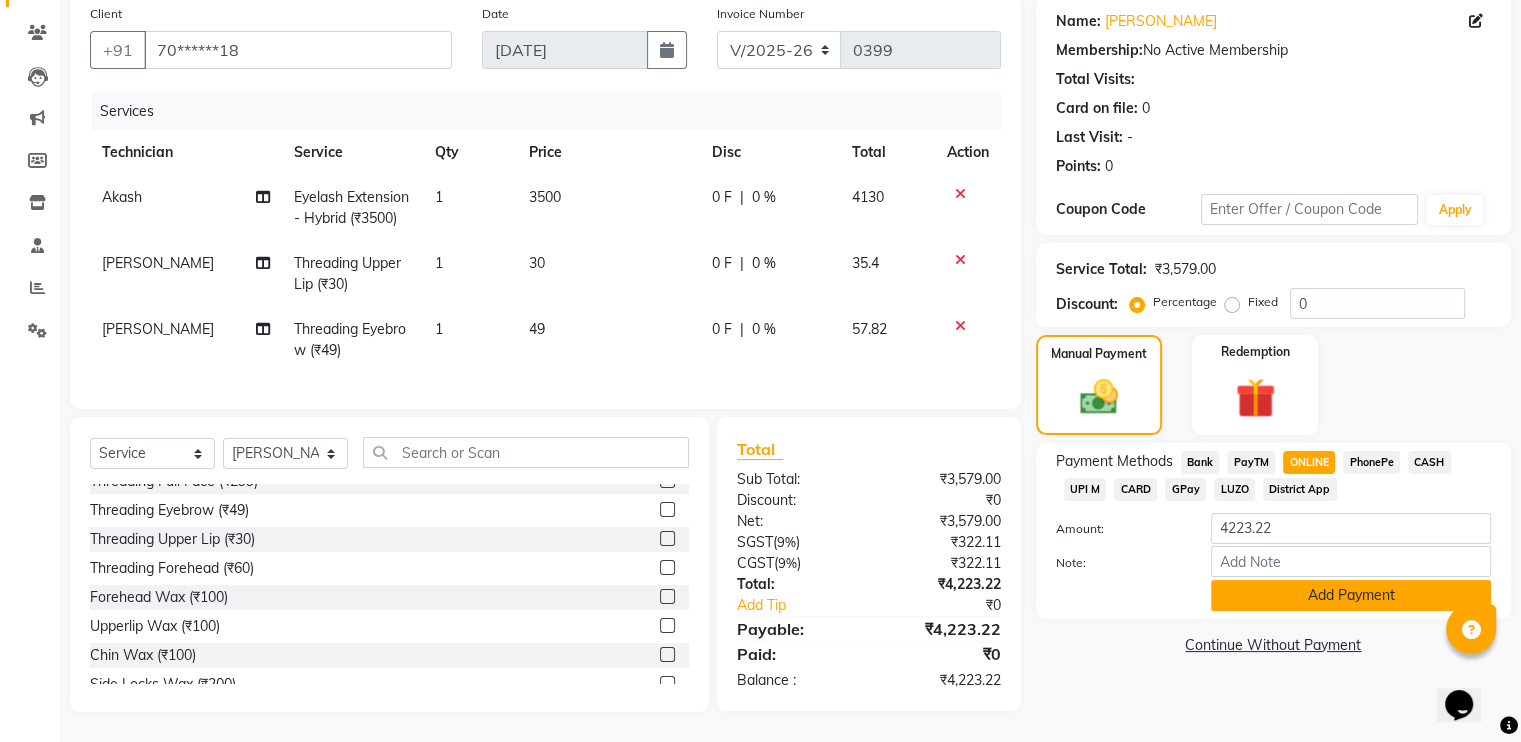 click on "Add Payment" 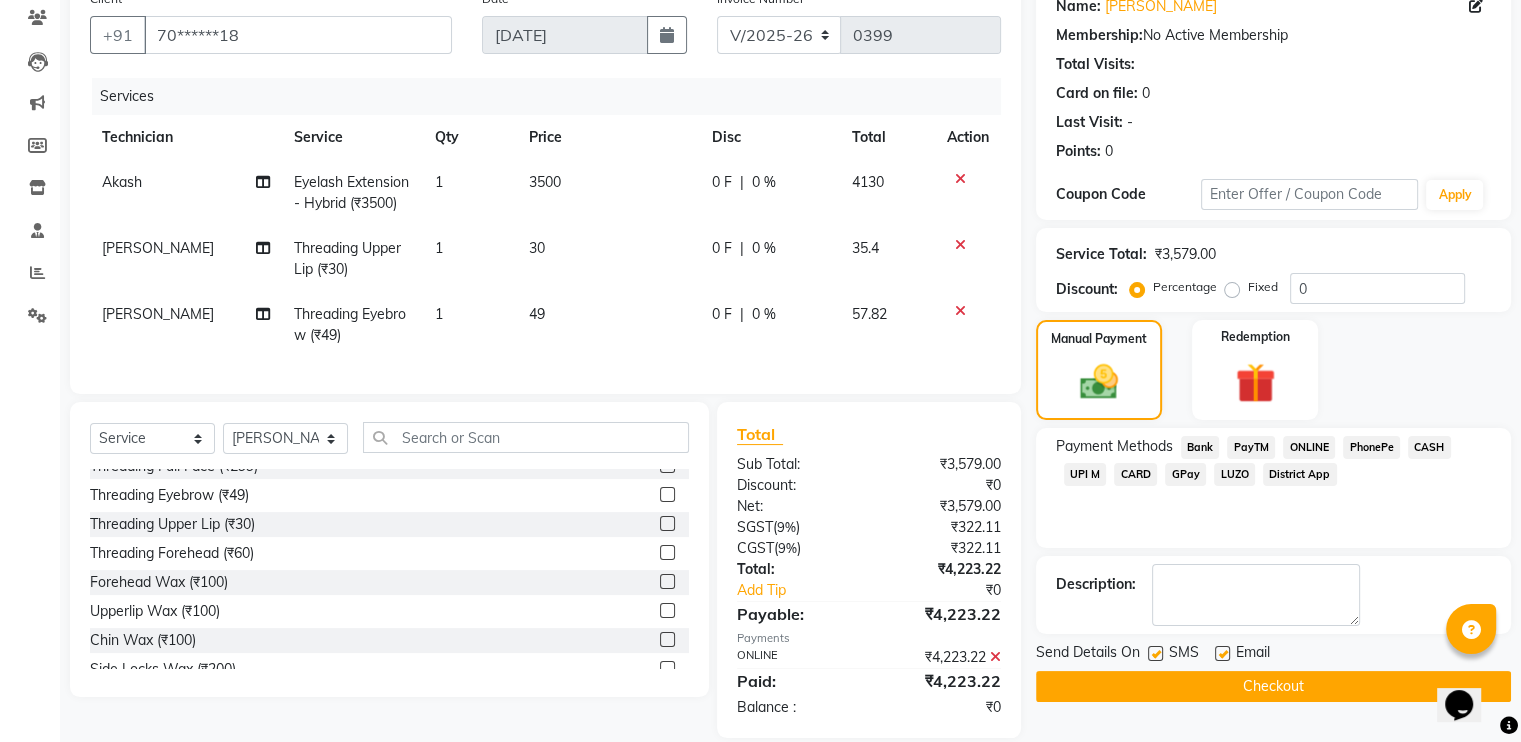 click on "Checkout" 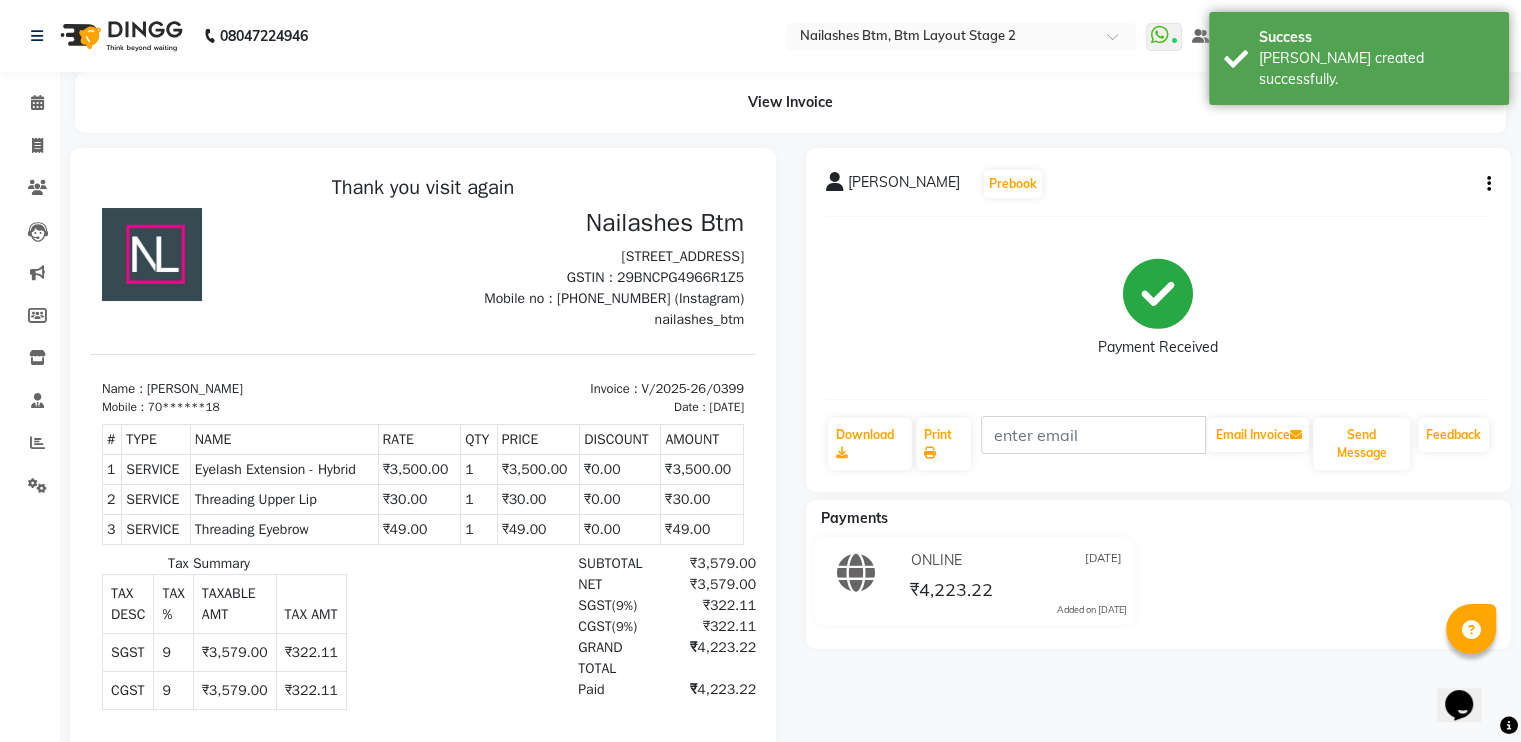 scroll, scrollTop: 0, scrollLeft: 0, axis: both 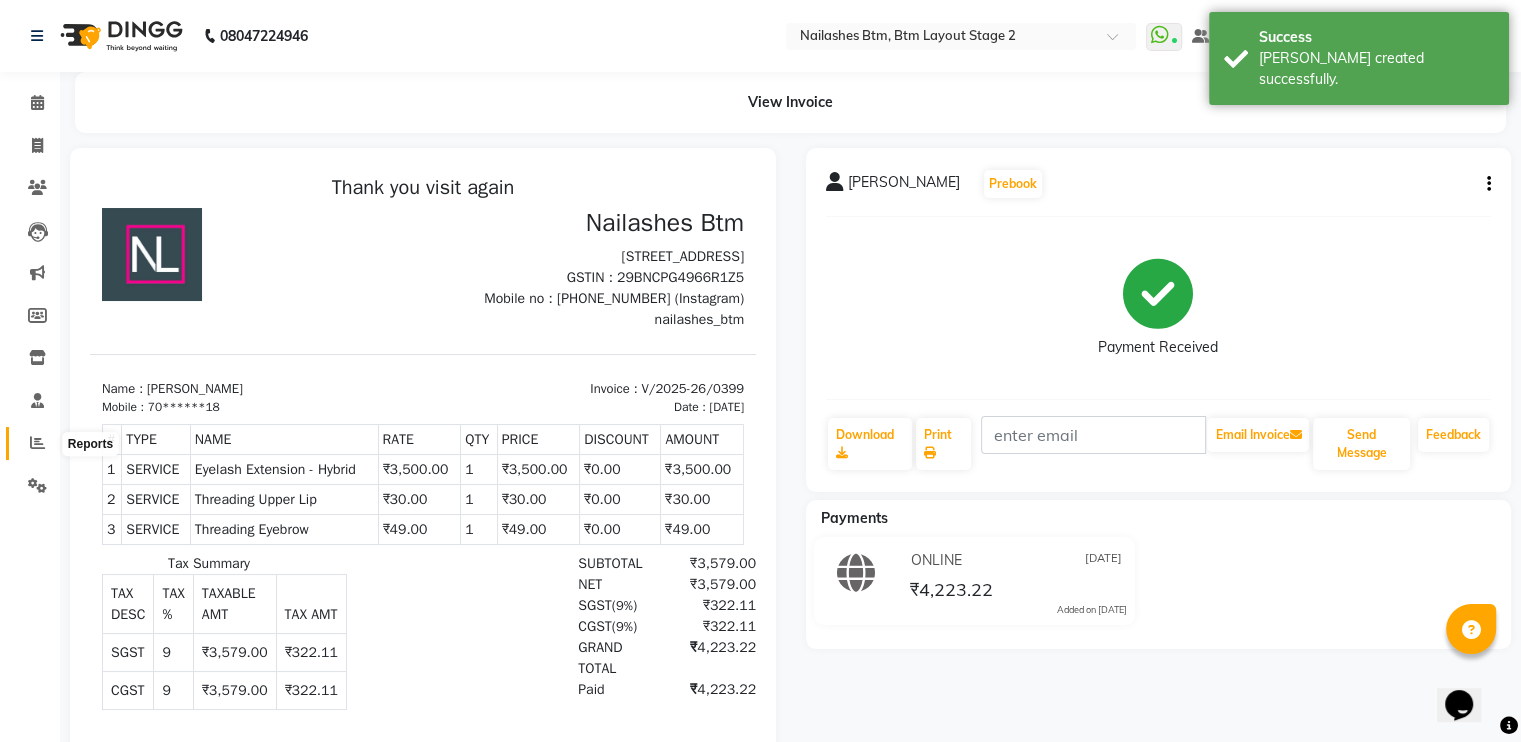 click 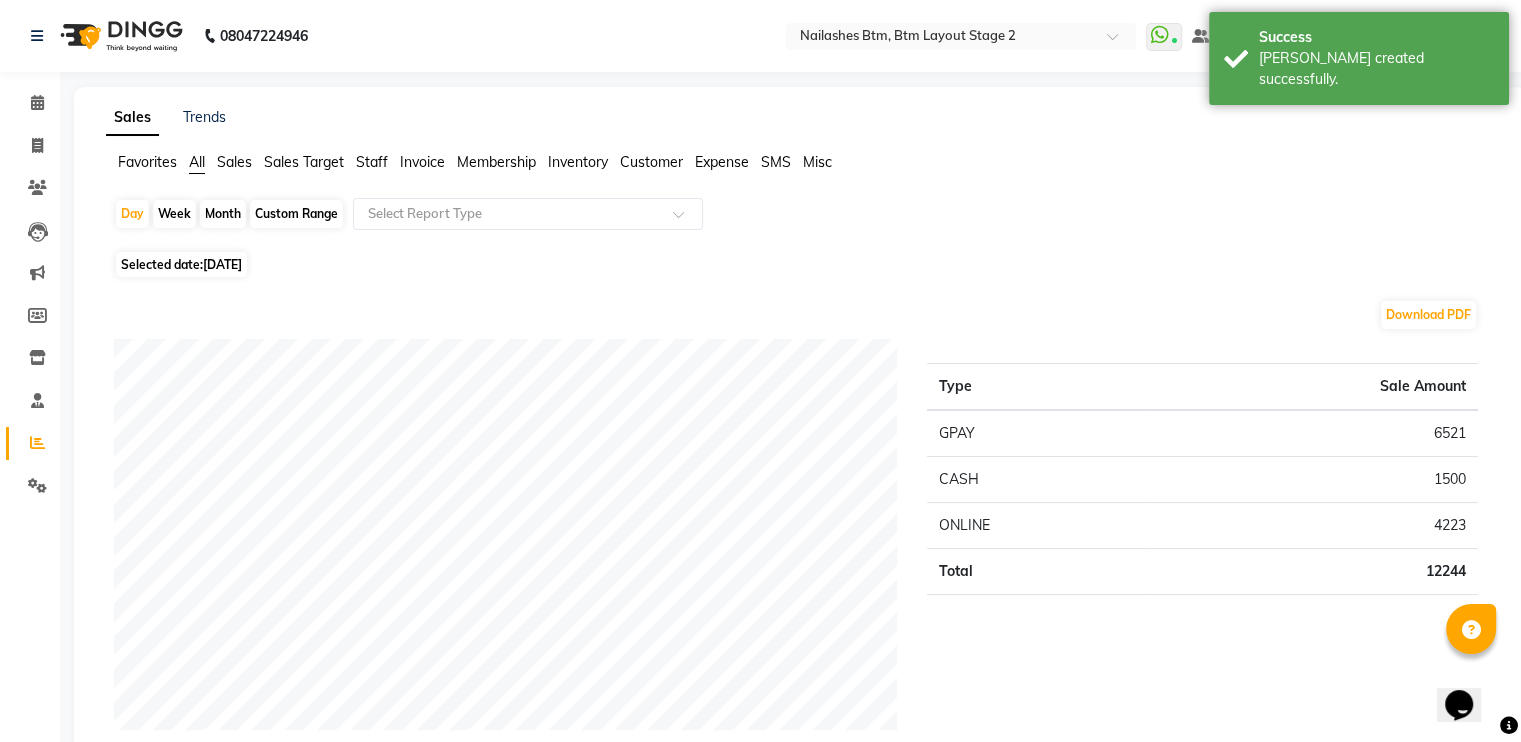 click on "Staff" 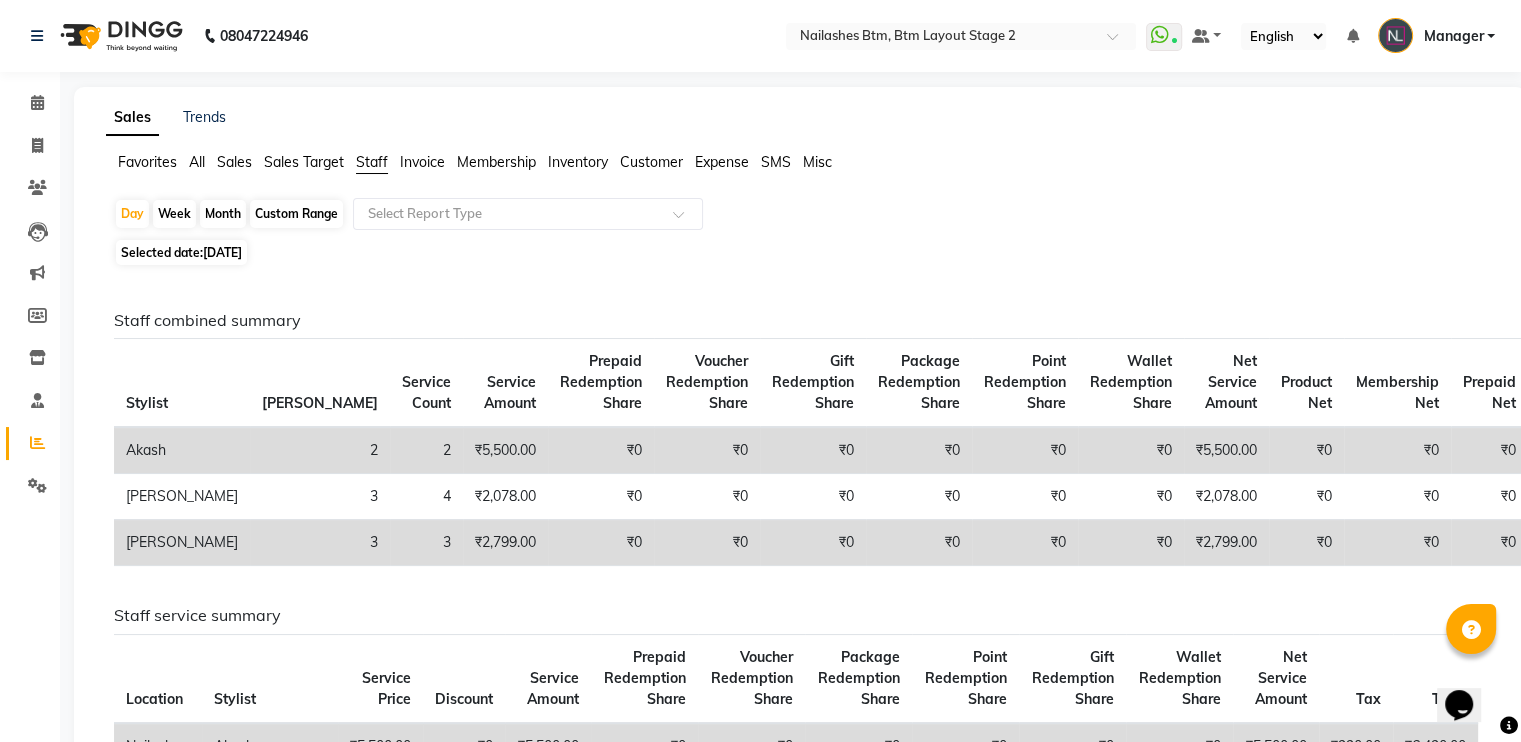 click on "Month" 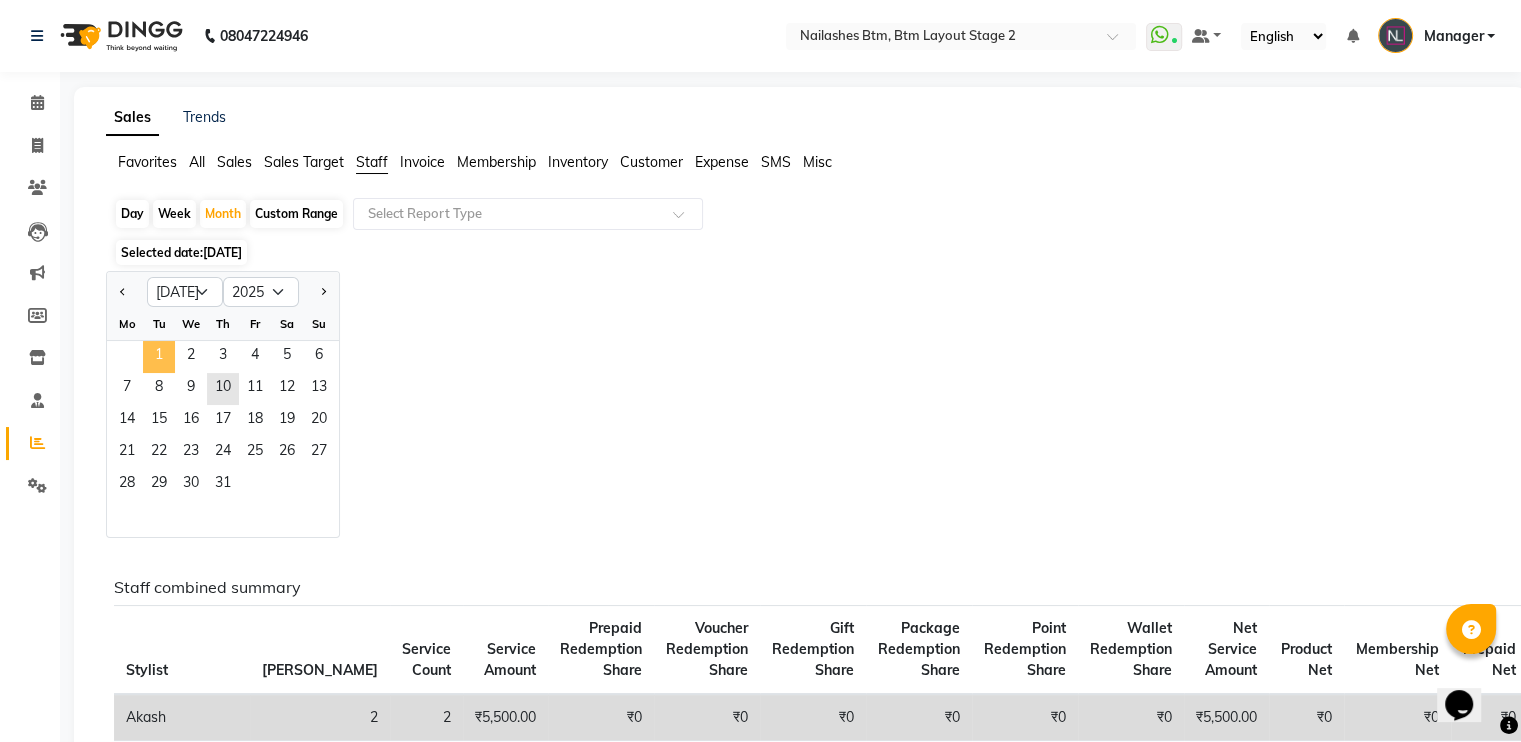 click on "1" 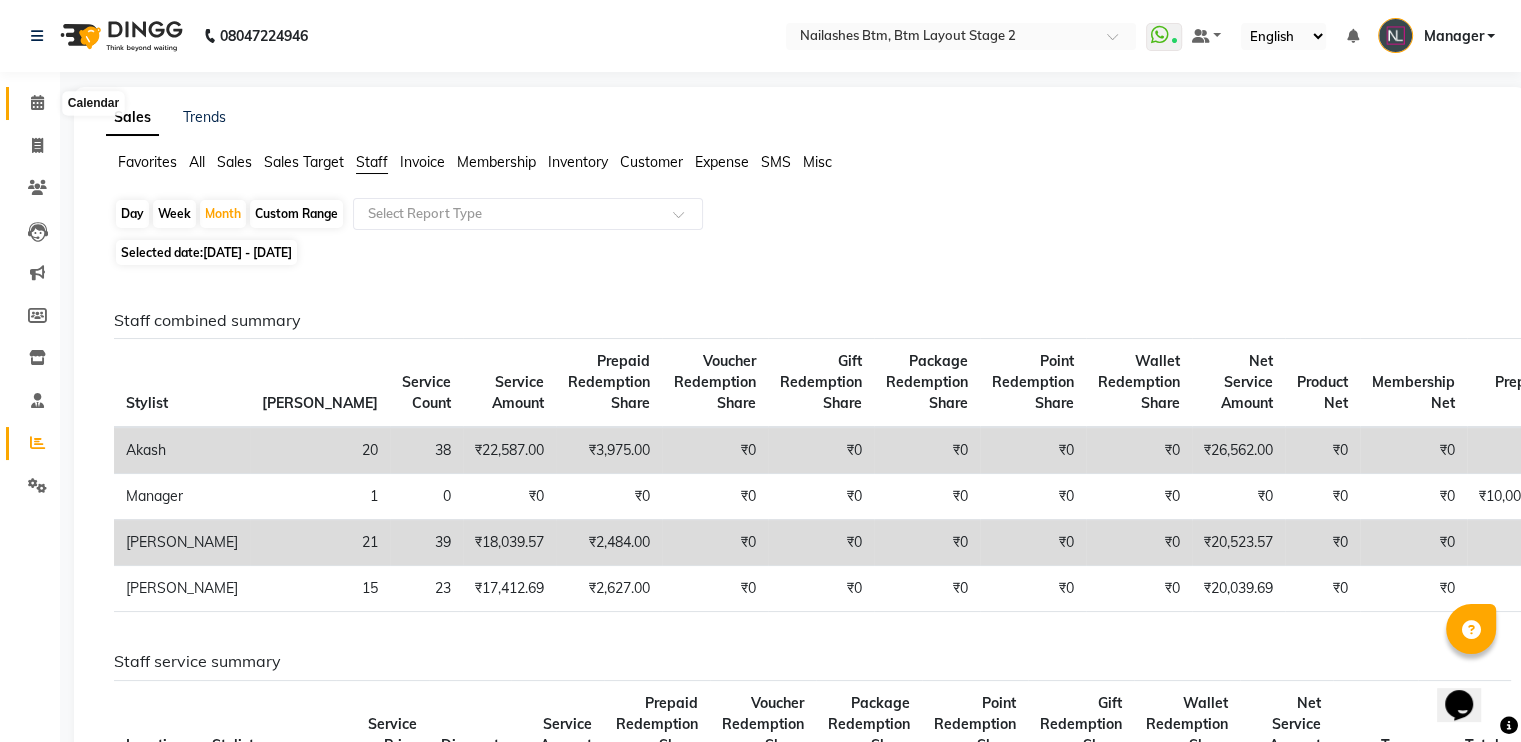 click 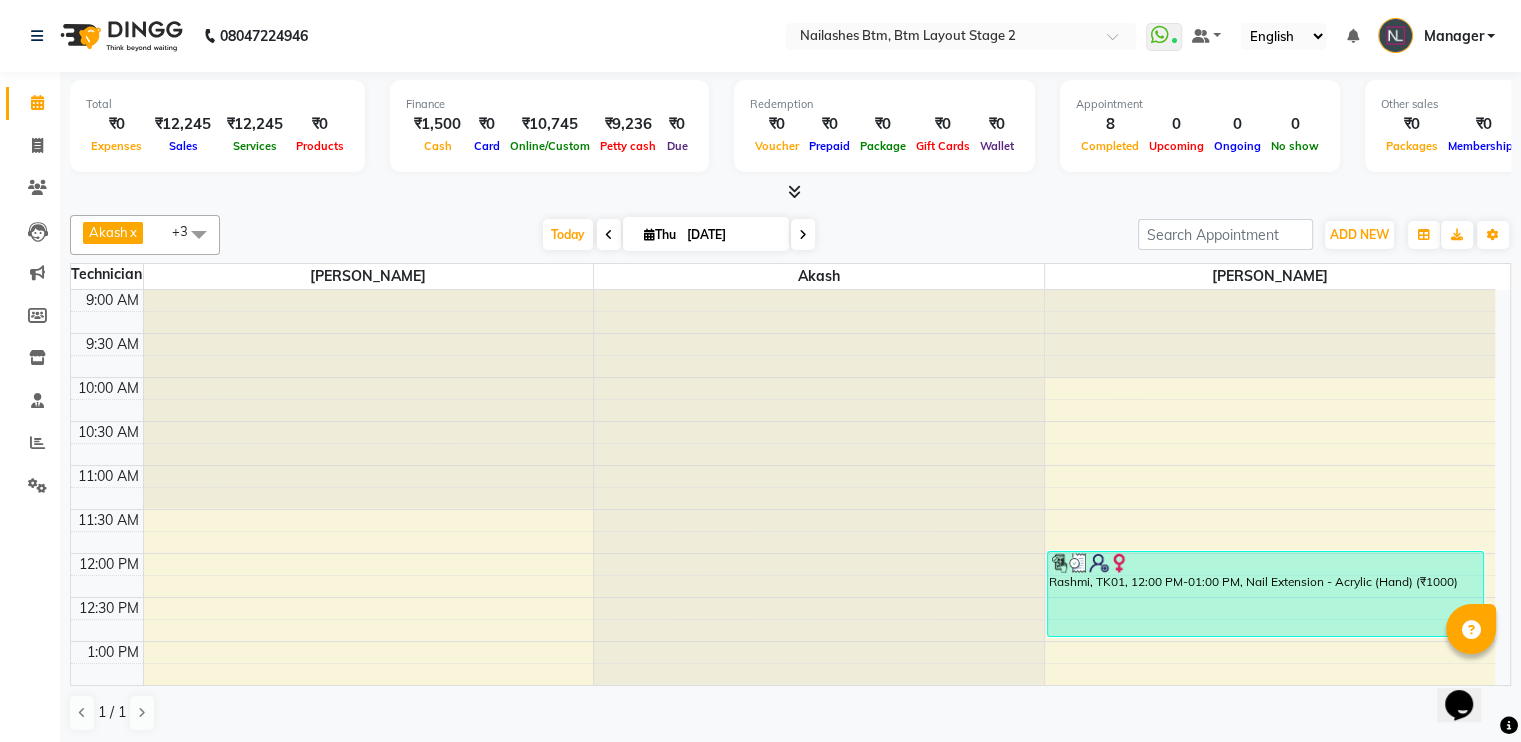 click at bounding box center [794, 191] 